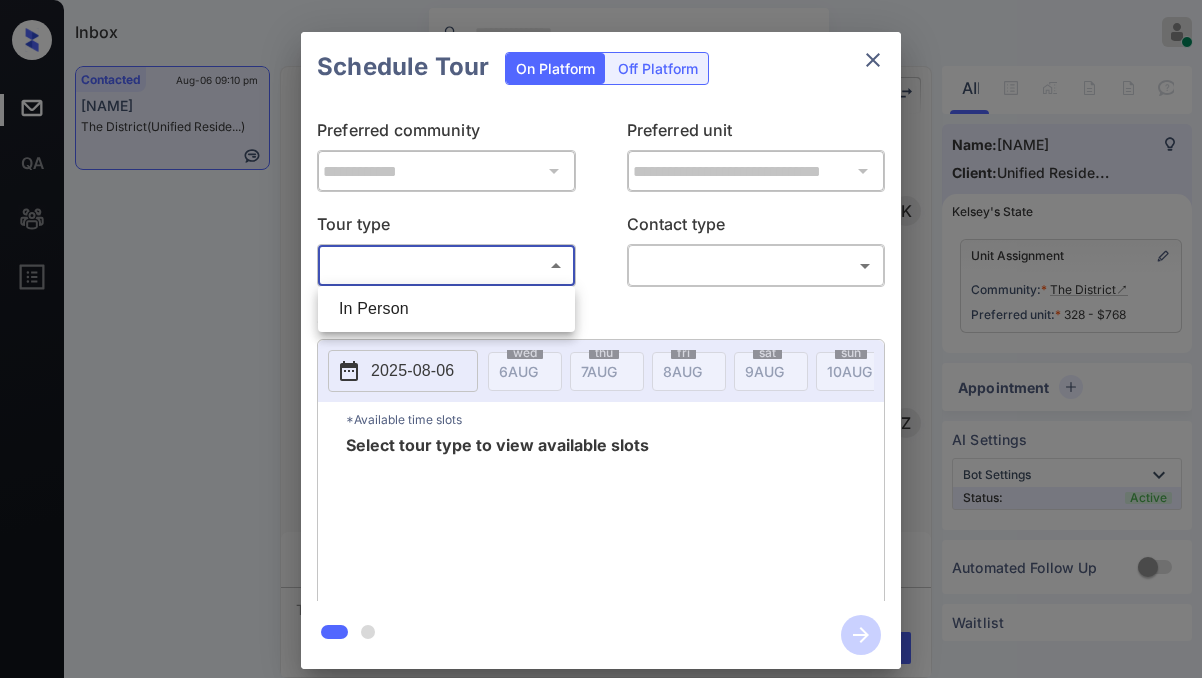 scroll, scrollTop: 0, scrollLeft: 0, axis: both 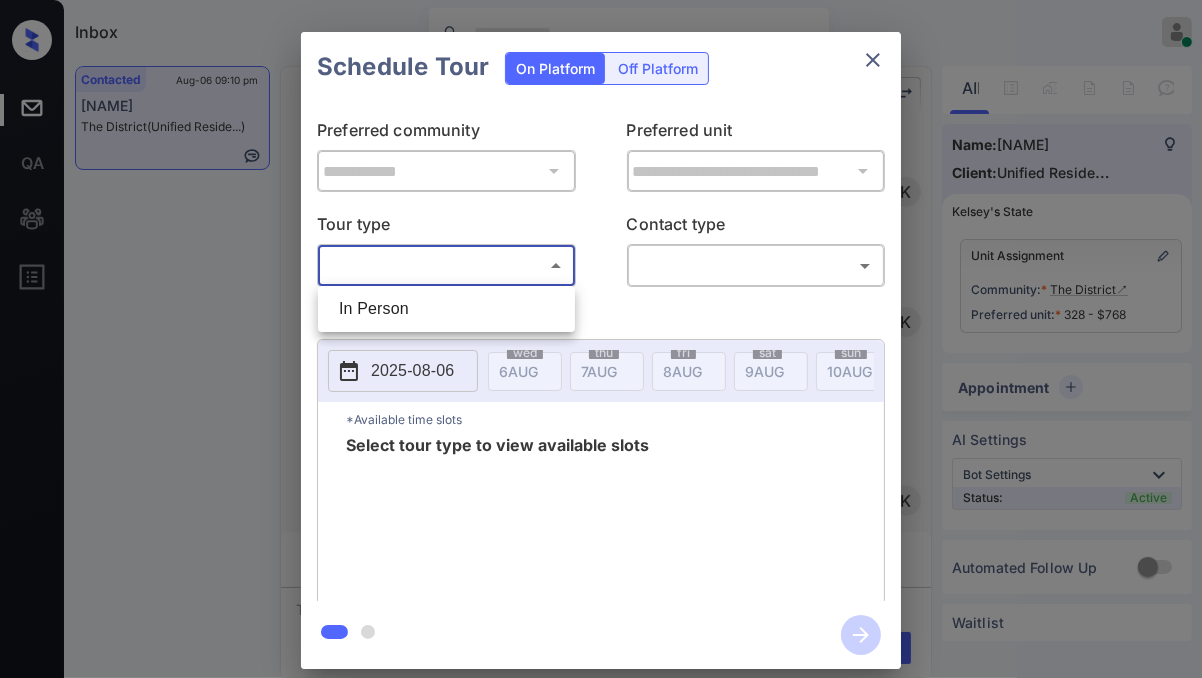 click at bounding box center [601, 339] 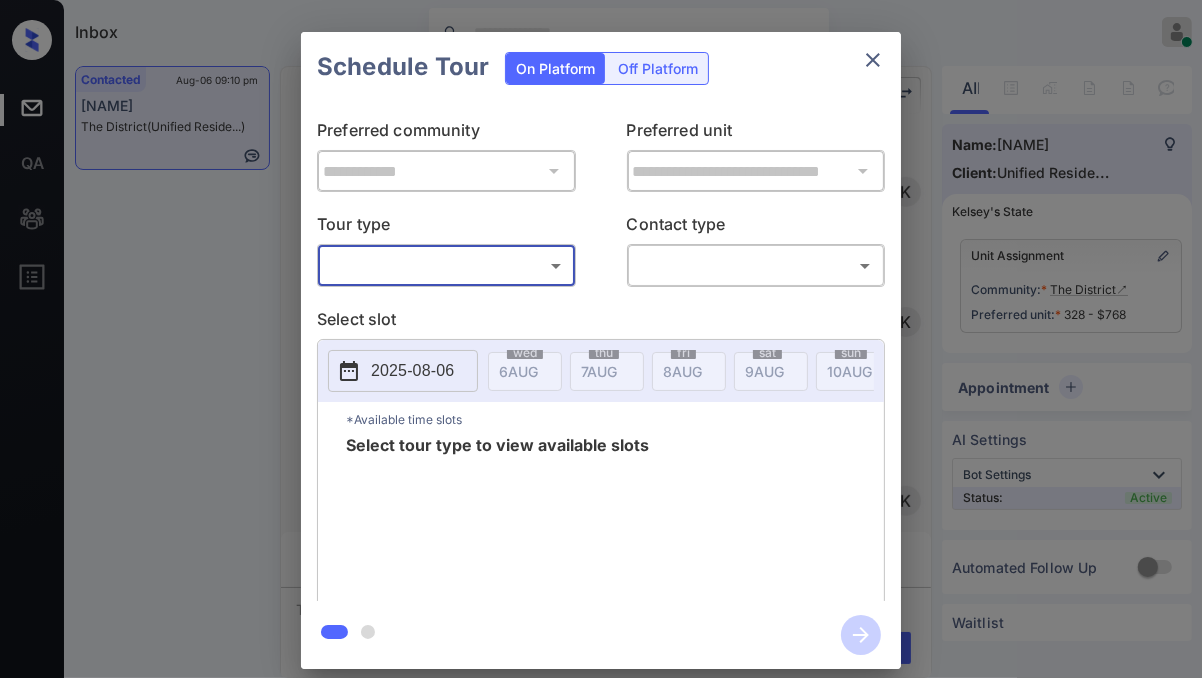 click on "**********" at bounding box center [601, 351] 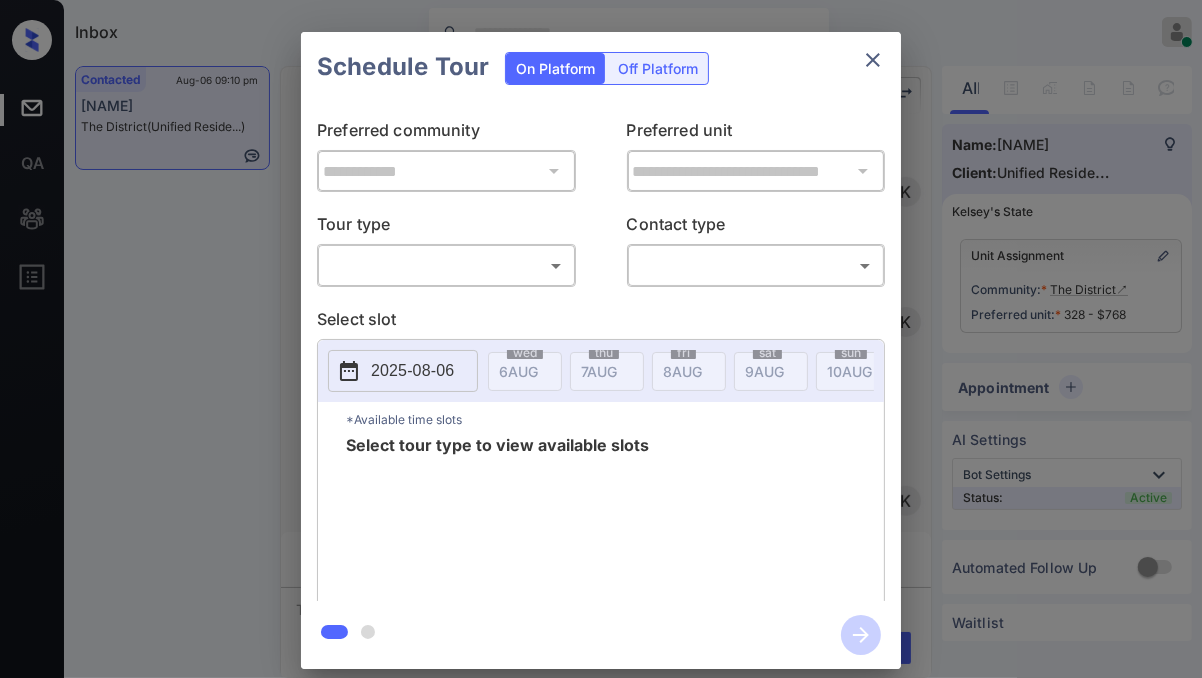 click on "Inbox Jezcil Usanastre Online Set yourself offline Set yourself on break Profile Switch to dark mode Sign out Contacted Aug-06 09:10 pm [NAME] The District (Unified Reside...) Contacted Lost Lead Sentiment: Angry Upon sliding the acknowledgement: Lead will move to lost stage. * SMS and call option will be set to opt out. AFM will be turned off for the lead. Kelsey New Message Kelsey Notes Note: https://conversation.getzuma.com/68942607f74f0bc6c7a66ac0 - Paste this link into your browser to view Kelsey’s conversation with the prospect Aug 06, 2025 09:05 pm K New Message Zuma Lead transferred to leasing agent: kelsey Aug 06, 2025 09:05 pm Sync'd w yardi Z New Message Agent Lead created via leadPoller in Inbound stage. Aug 06, 2025 09:05 pm A New Message Agent AFM Request sent to Kelsey. Aug 06, 2025 09:05 pm A New Message Agent Notes Note: Aug 06, 2025 09:05 pm A New Message Kelsey Lead Details Updated
BedRoom: 1
Aug 06, 2025 09:05 pm K New Message Kelsey Aug 06, 2025 09:05 pm K K" at bounding box center [601, 339] 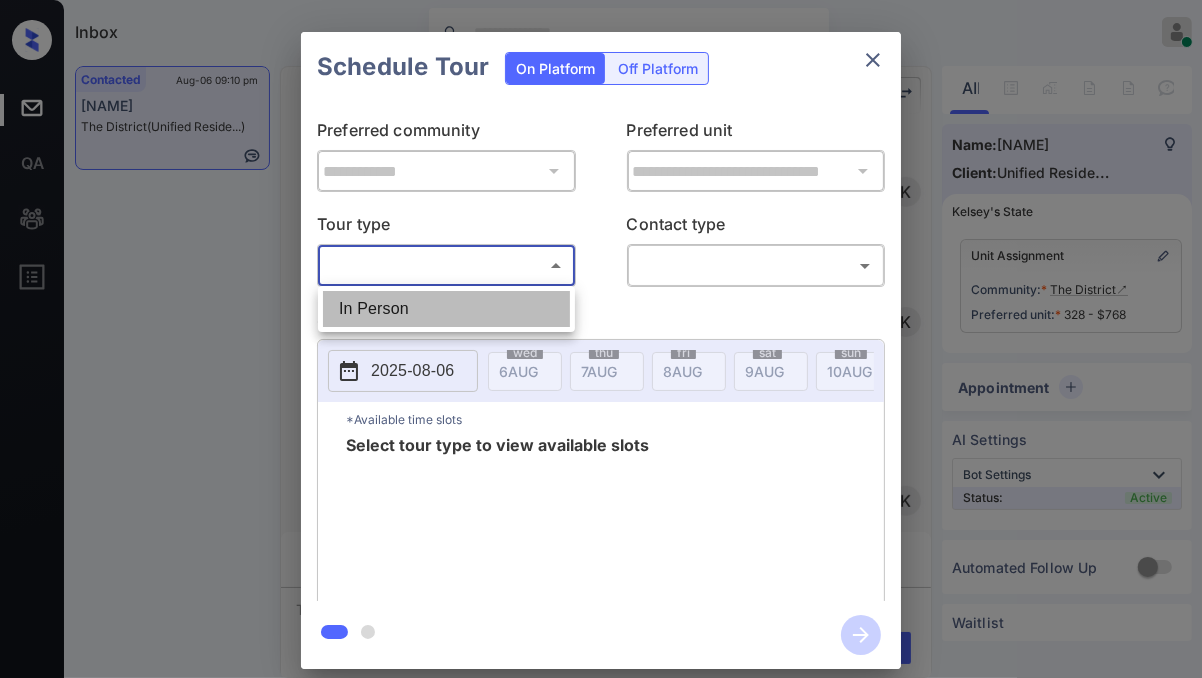 click on "In Person" at bounding box center [446, 309] 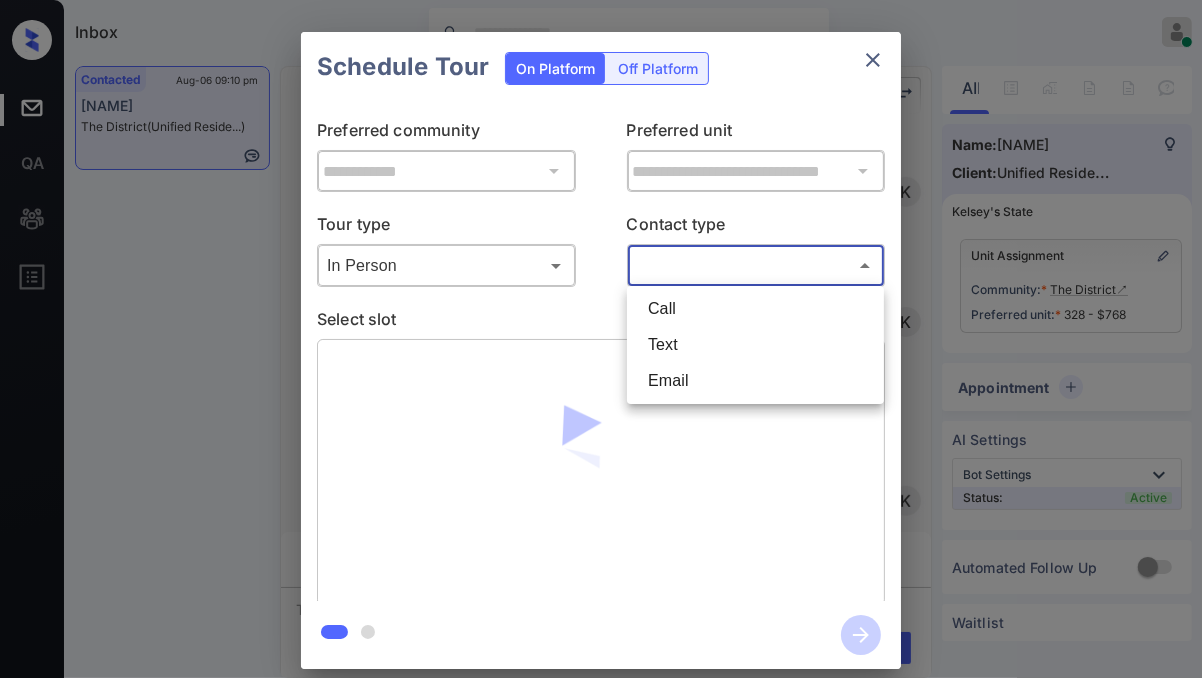 click on "Inbox Jezcil Usanastre Online Set yourself offline Set yourself on break Profile Switch to dark mode Sign out Contacted Aug-06 09:10 pm [NAME] The District (Unified Reside...) Contacted Lost Lead Sentiment: Angry Upon sliding the acknowledgement: Lead will move to lost stage. * SMS and call option will be set to opt out. AFM will be turned off for the lead. Kelsey New Message Kelsey Notes Note: https://conversation.getzuma.com/68942607f74f0bc6c7a66ac0 - Paste this link into your browser to view Kelsey’s conversation with the prospect Aug 06, 2025 09:05 pm K New Message Zuma Lead transferred to leasing agent: kelsey Aug 06, 2025 09:05 pm Sync'd w yardi Z New Message Agent Lead created via leadPoller in Inbound stage. Aug 06, 2025 09:05 pm A New Message Agent AFM Request sent to Kelsey. Aug 06, 2025 09:05 pm A New Message Agent Notes Note: Aug 06, 2025 09:05 pm A New Message Kelsey Lead Details Updated
BedRoom: 1
Aug 06, 2025 09:05 pm K New Message Kelsey Aug 06, 2025 09:05 pm K K" at bounding box center [601, 339] 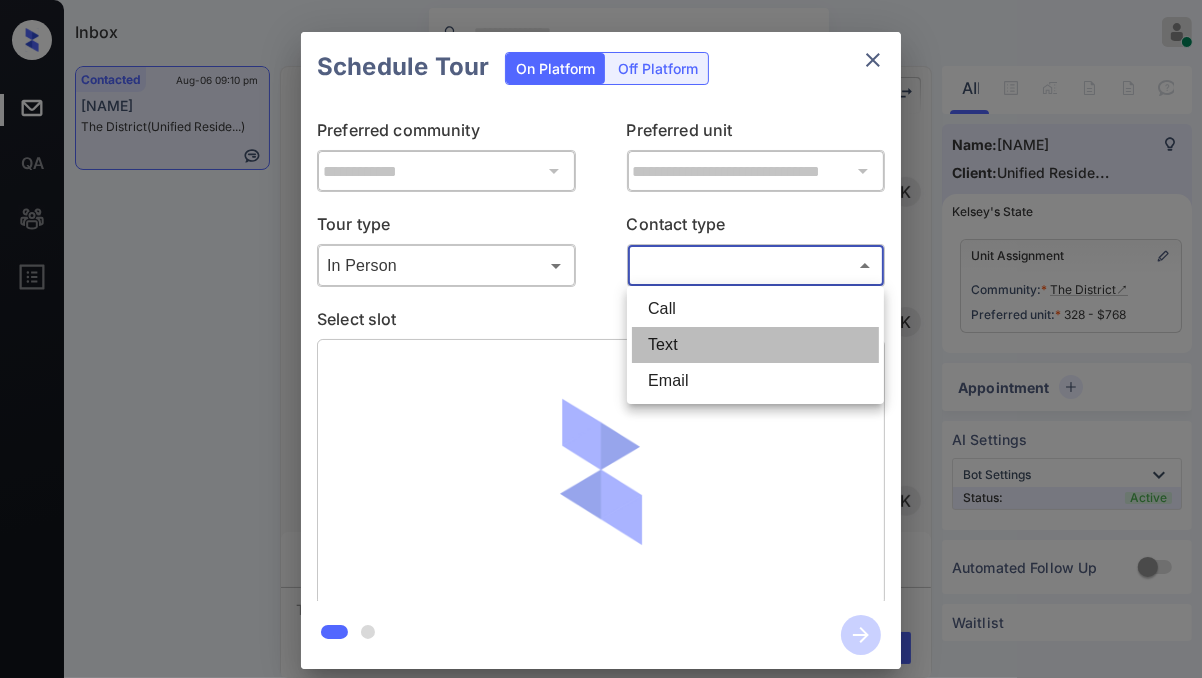 click on "Text" at bounding box center [755, 345] 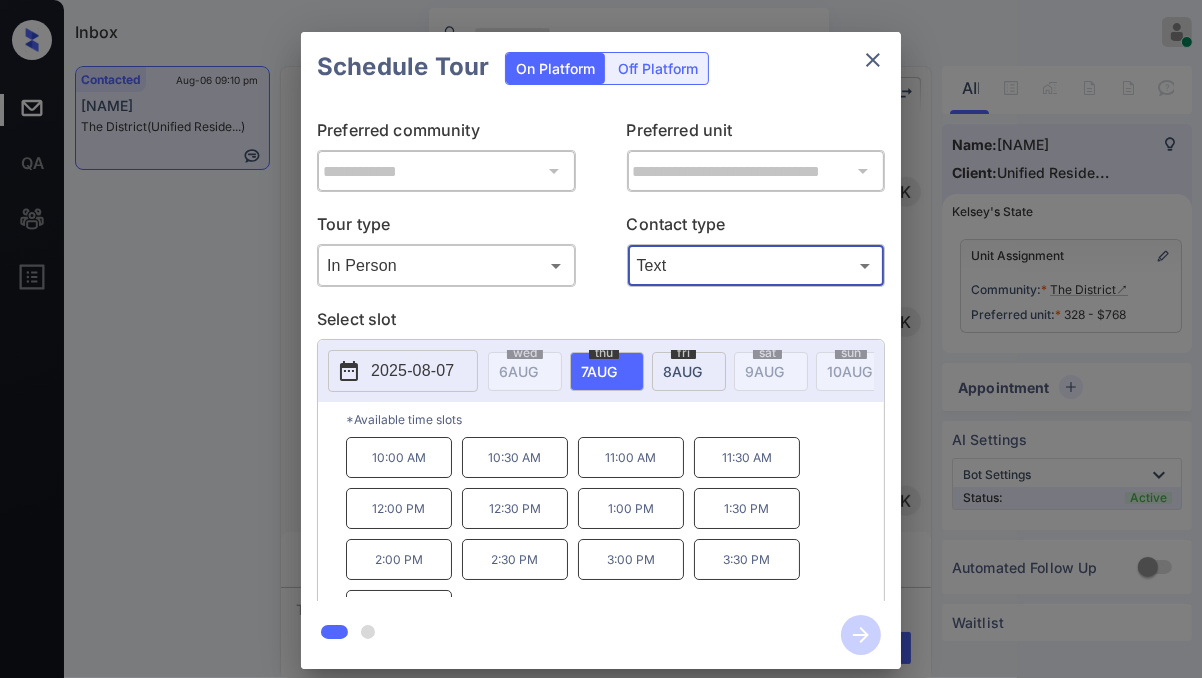 click on "**********" at bounding box center (601, 350) 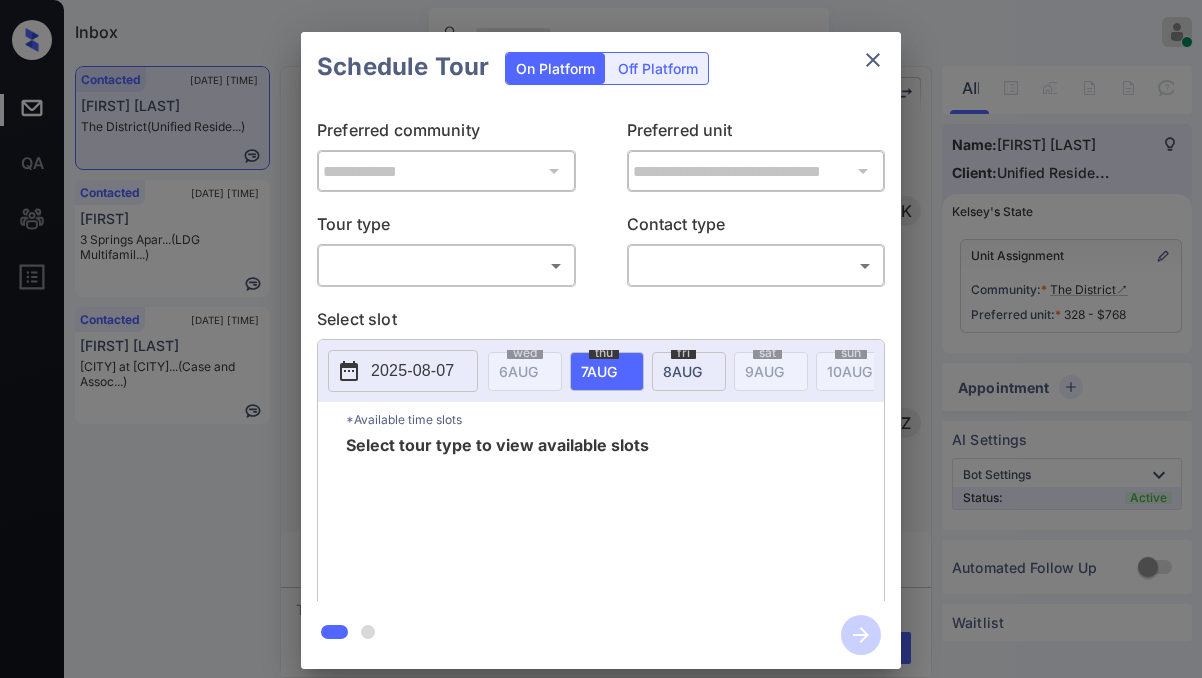 scroll, scrollTop: 0, scrollLeft: 0, axis: both 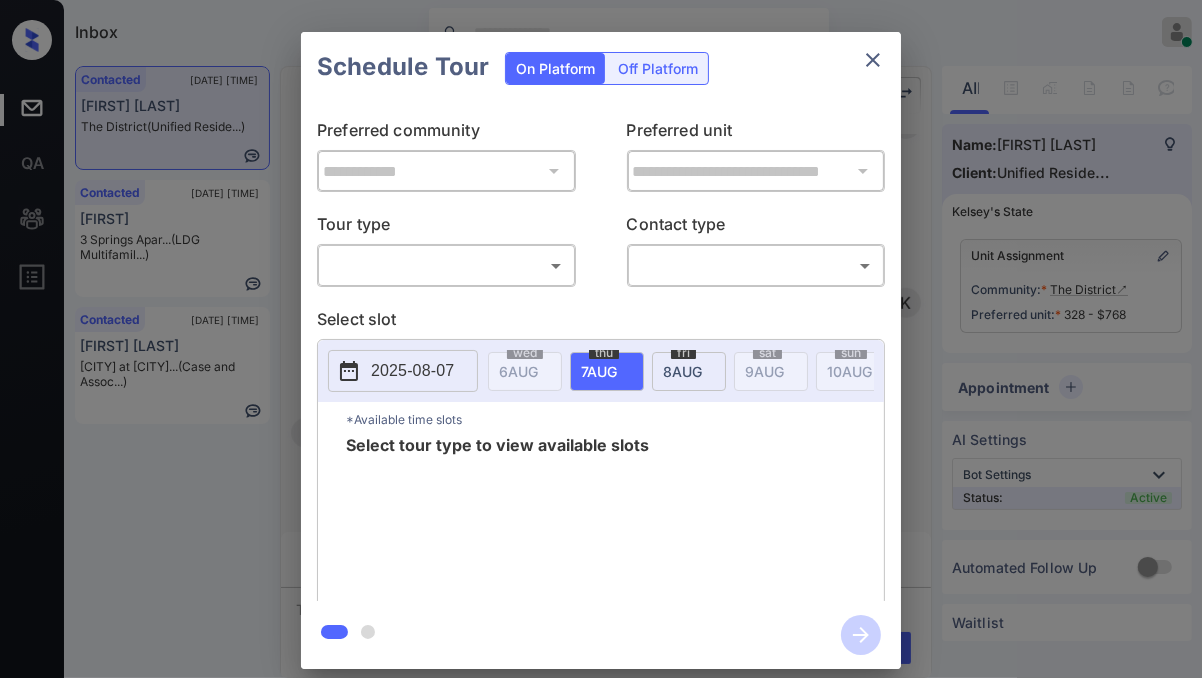 click on "Inbox [FIRST] [LAST] Online Set yourself   offline Set yourself   on break Profile Switch to  dark  mode Sign out Contacted [DATE] [TIME]   [FIRST] [LAST] The District  (Unified Reside...) Contacted [DATE] [TIME]   [FIRST] [CITY] Apar...  (LDG Multifamil...) Contacted [DATE] [TIME]   [FIRST] [LAST] [CITY] at [CITY] Ro...  (Case and Assoc...) Contacted Lost Lead Sentiment: Angry Upon sliding the acknowledgement:  Lead will move to lost stage. * ​ SMS and call option will be set to opt out. AFM will be turned off for the lead. [FIRST] New Message [FIRST] Notes Note: https://conversation.getzuma.com/68942607f74f0bc6c7a66ac0 - Paste this link into your browser to view [FIRST]’s conversation with the prospect [DATE] [TIME] K New Message Zuma Lead transferred to leasing agent: [FIRST] [DATE] [TIME]  Sync'd w  yardi Z New Message Agent Lead created via leadPoller in Inbound stage. [DATE] [TIME] A New Message Agent AFM Request sent to [FIRST]. [DATE] [TIME] A New Message Agent Notes" at bounding box center [601, 339] 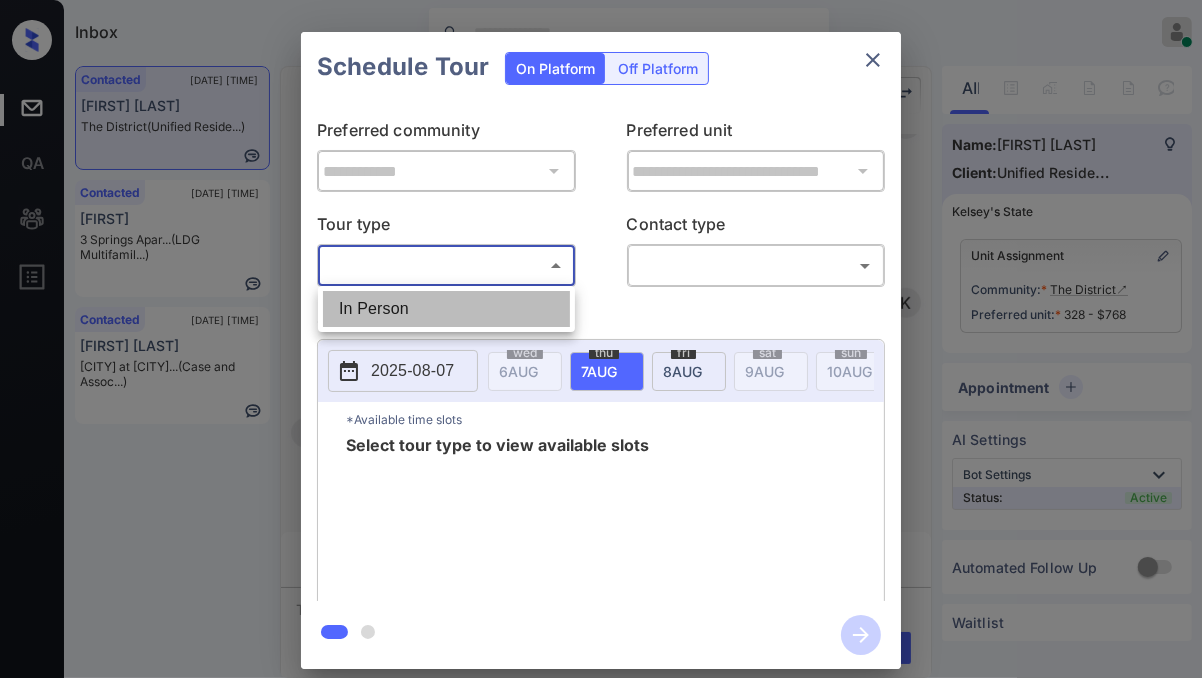 drag, startPoint x: 420, startPoint y: 297, endPoint x: 530, endPoint y: 280, distance: 111.305885 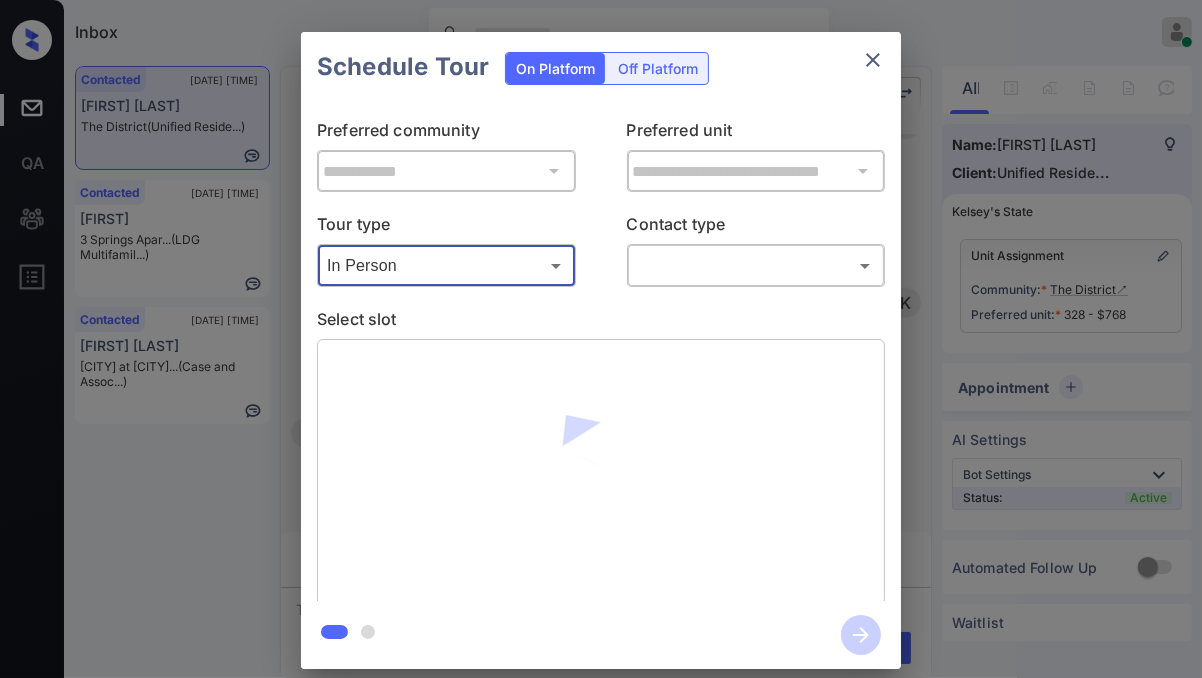 click on "Tour type In Person ******** ​ Contact type ​ ​" at bounding box center [601, 249] 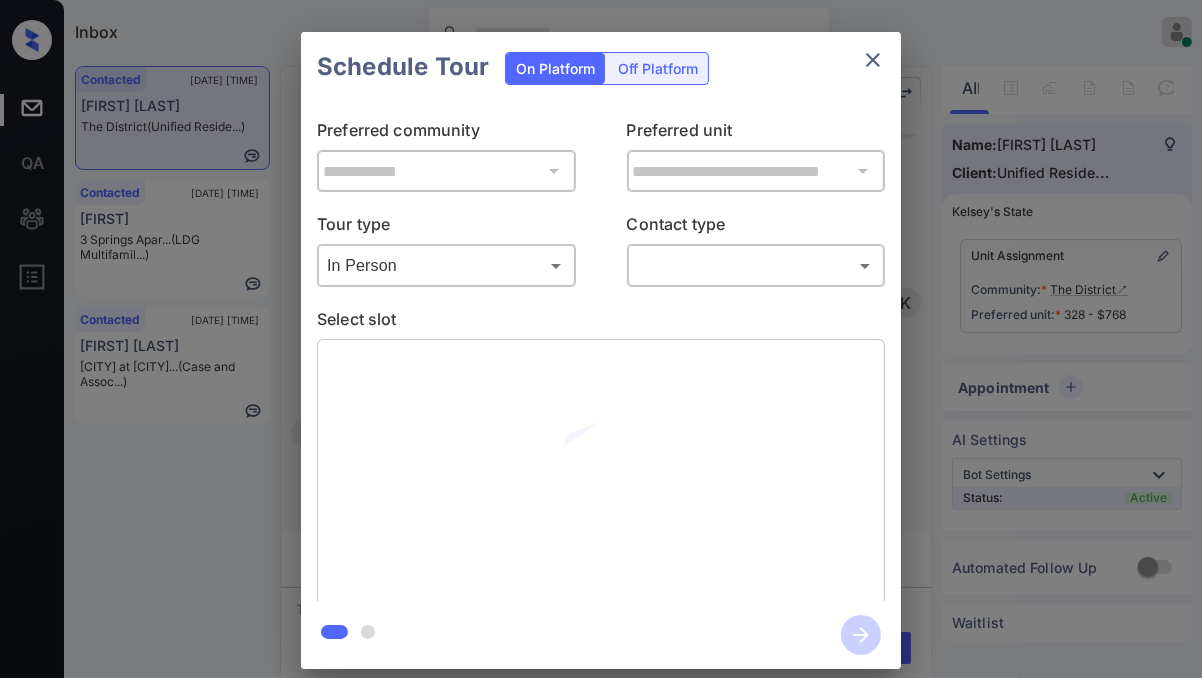 click on "Inbox Jezcil  Usanastre Online Set yourself   offline Set yourself   on break Profile Switch to  dark  mode Sign out Contacted Aug-06 09:10 pm   David Walker The District  (Unified Reside...) Contacted Aug-06 09:12 pm   Silvana 3 Springs Apar...  (LDG Multifamil...) Contacted Aug-06 09:13 pm   David Gaskell Bend at New Ro...  (Case and Assoc...) Contacted Lost Lead Sentiment: Angry Upon sliding the acknowledgement:  Lead will move to lost stage. * ​ SMS and call option will be set to opt out. AFM will be turned off for the lead. Kelsey New Message Kelsey Notes Note: https://conversation.getzuma.com/68942607f74f0bc6c7a66ac0 - Paste this link into your browser to view Kelsey’s conversation with the prospect Aug 06, 2025 09:05 pm K New Message Zuma Lead transferred to leasing agent: kelsey Aug 06, 2025 09:05 pm  Sync'd w  yardi Z New Message Agent Lead created via leadPoller in Inbound stage. Aug 06, 2025 09:05 pm A New Message Agent AFM Request sent to Kelsey. Aug 06, 2025 09:05 pm A New Message Agent Notes" at bounding box center (601, 339) 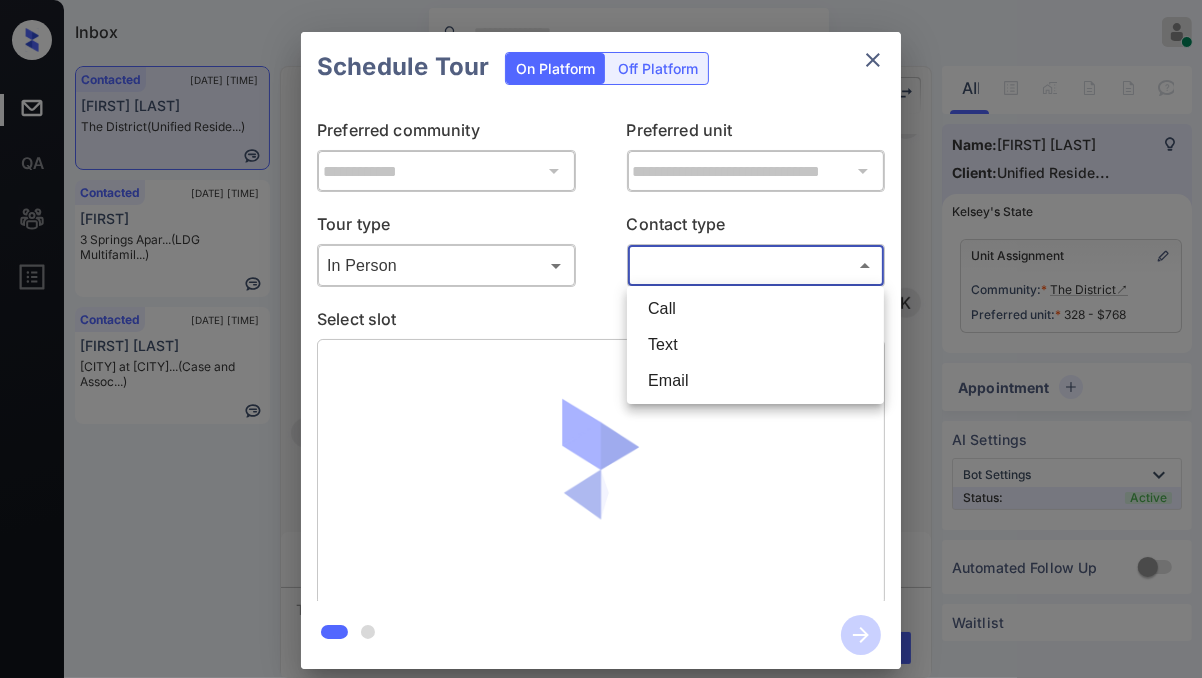 click on "Text" at bounding box center (755, 345) 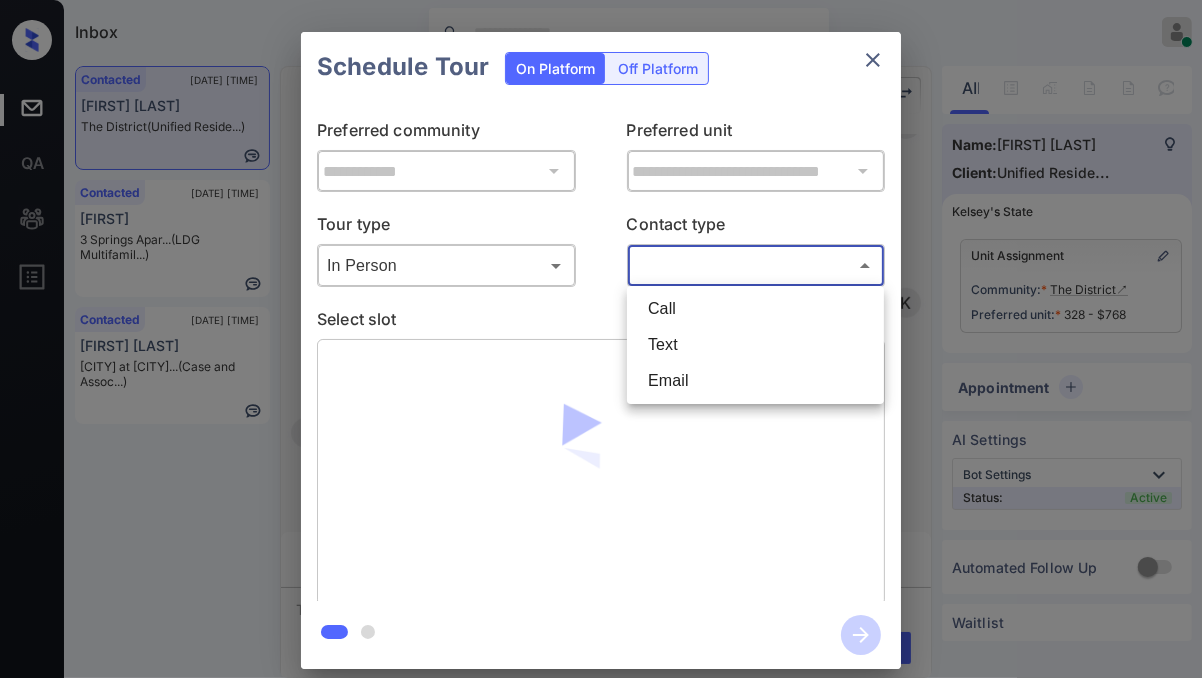 type on "****" 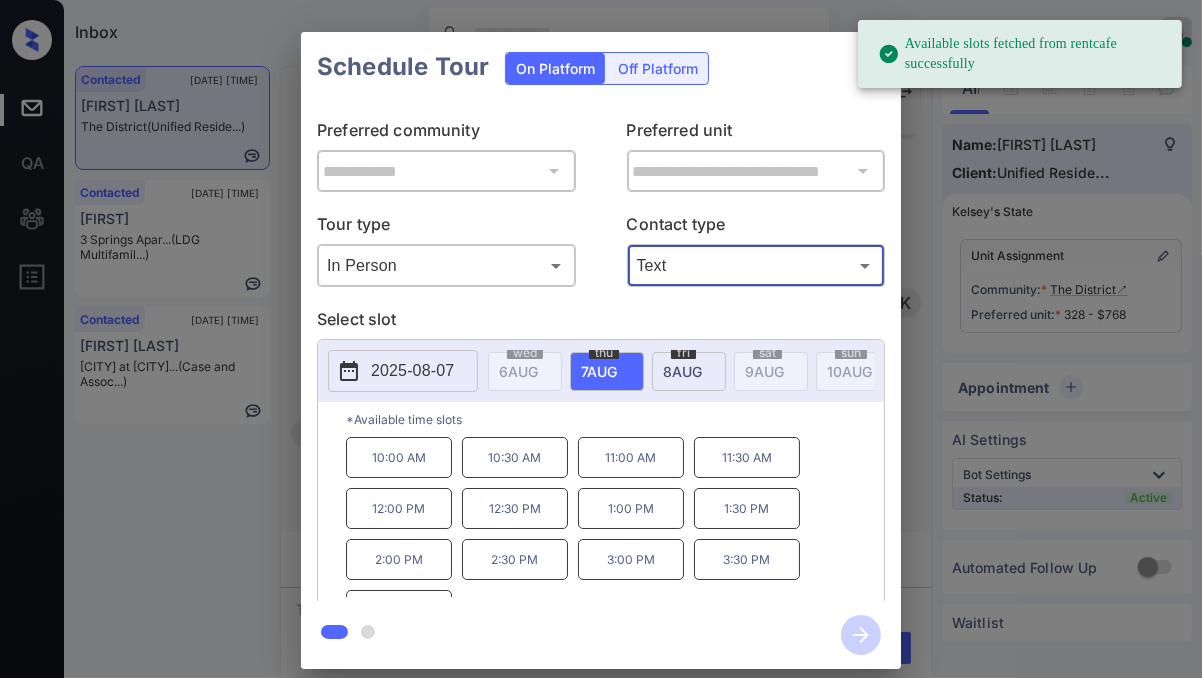 click on "10:00 AM" at bounding box center (399, 457) 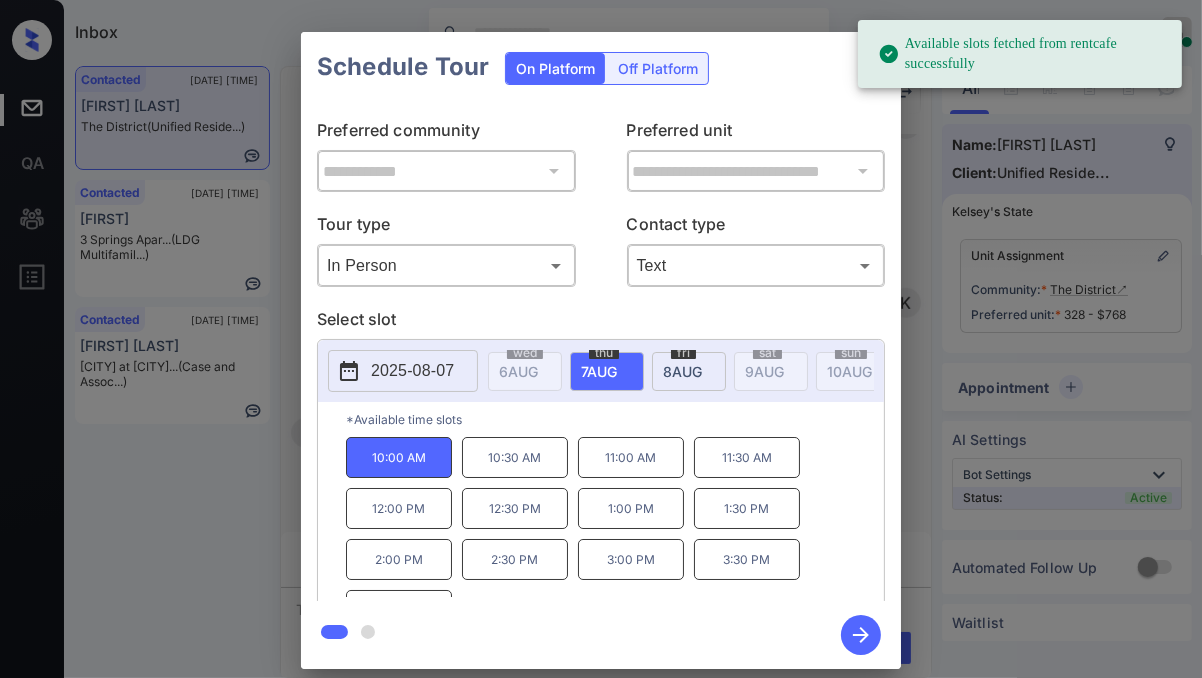 scroll, scrollTop: 31, scrollLeft: 0, axis: vertical 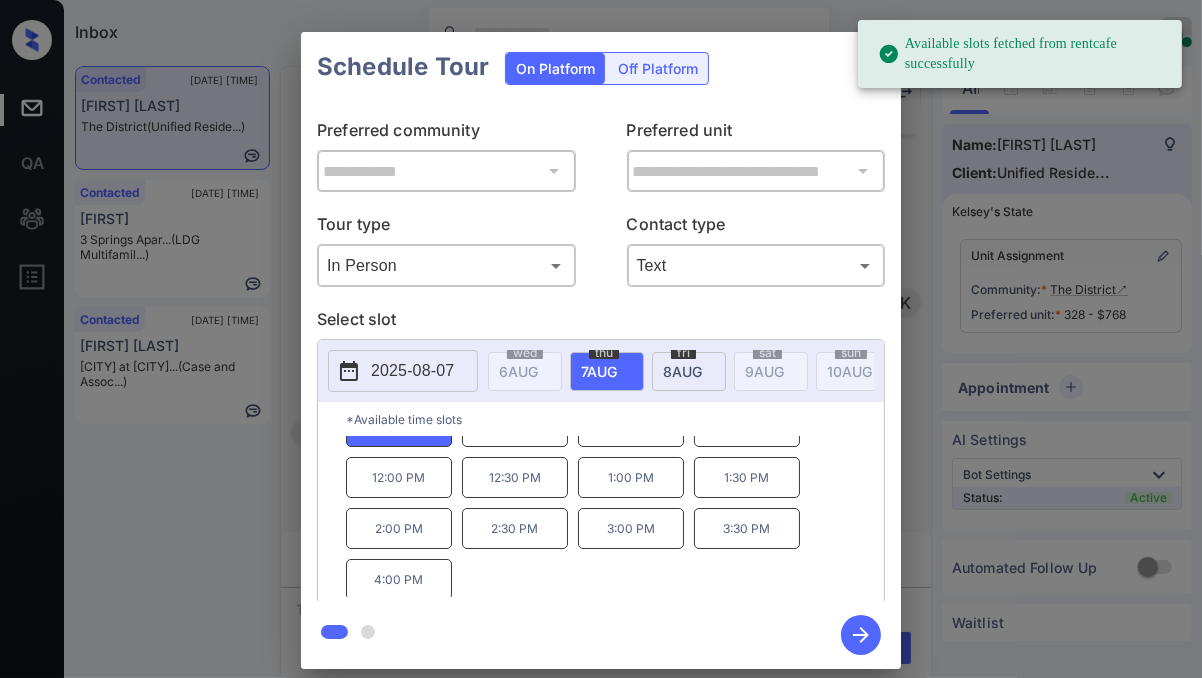 click 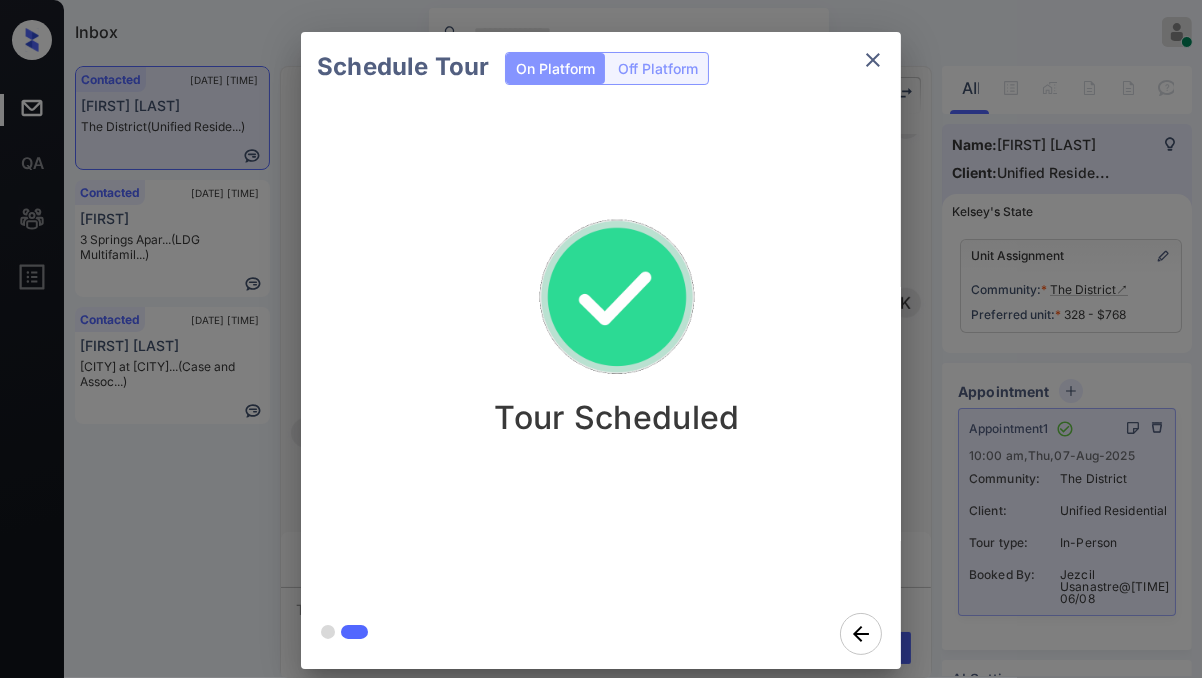 click on "Schedule Tour On Platform Off Platform Tour Scheduled" at bounding box center [601, 350] 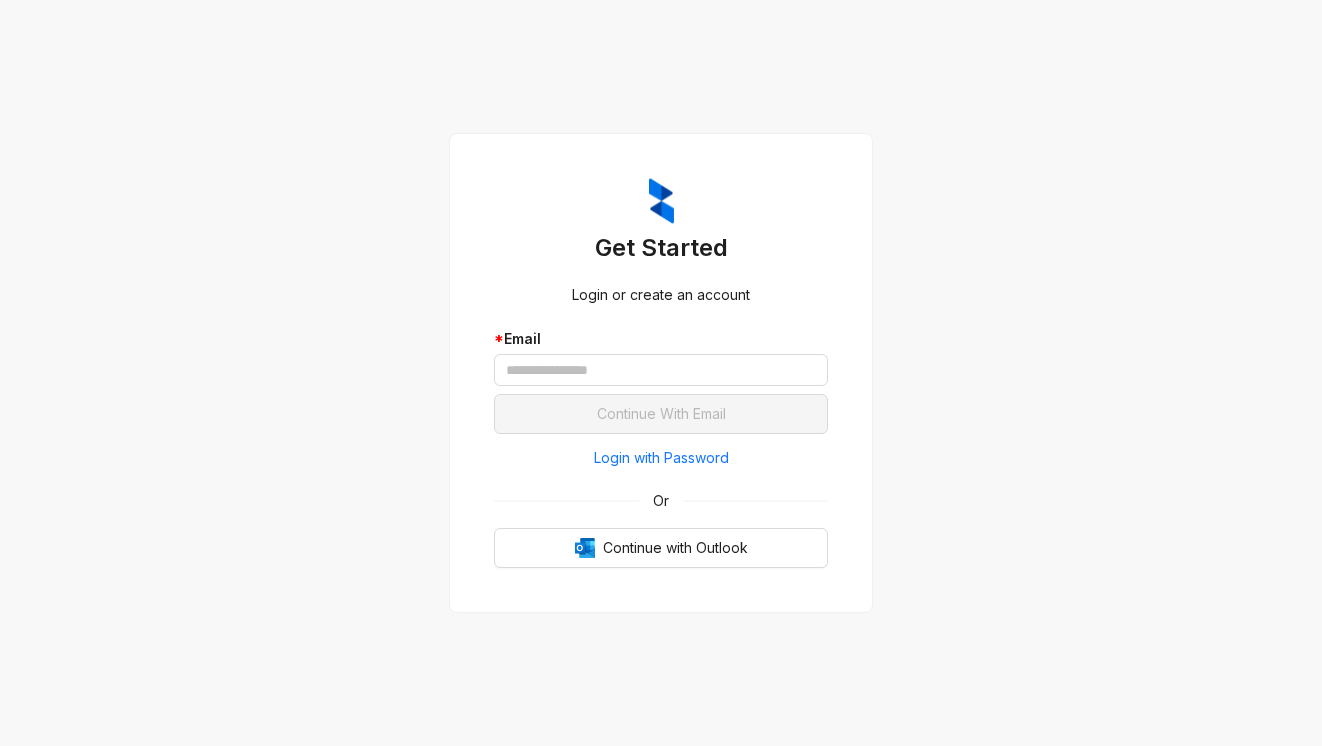scroll, scrollTop: 0, scrollLeft: 0, axis: both 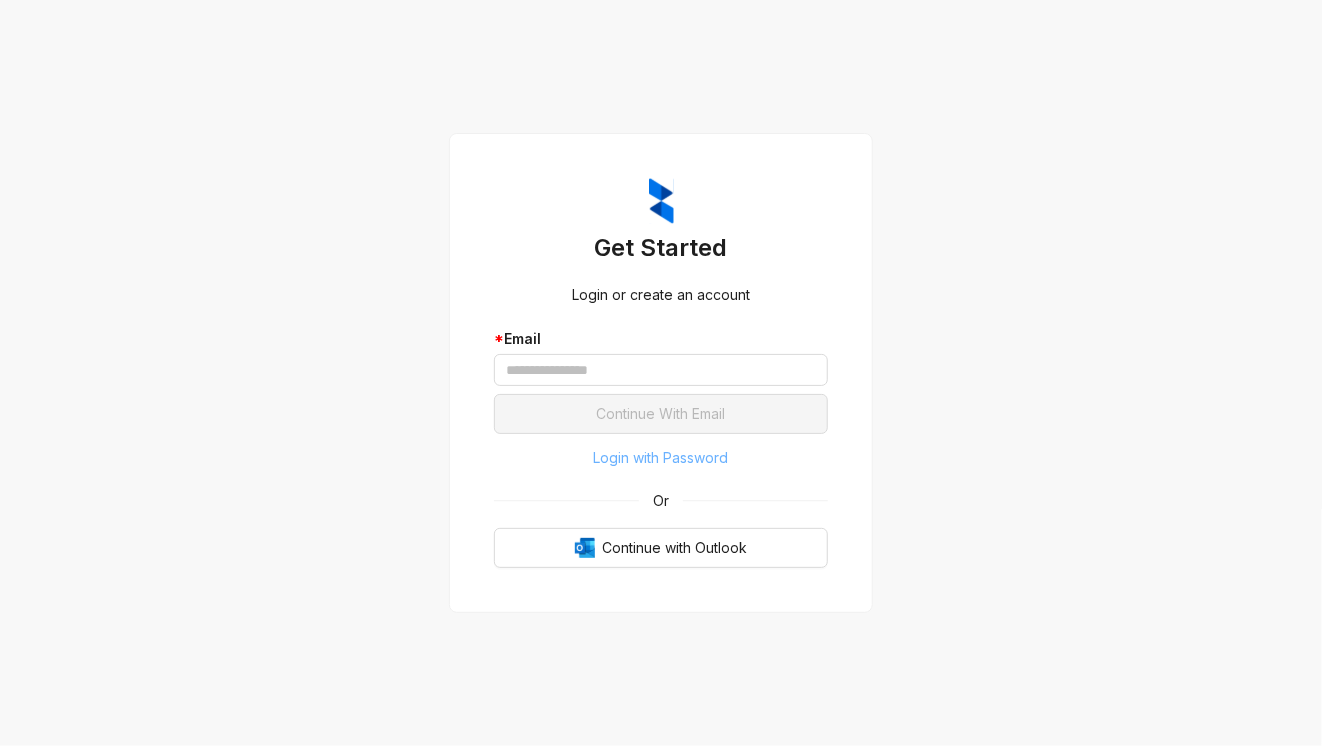 click on "Login with Password" at bounding box center [661, 458] 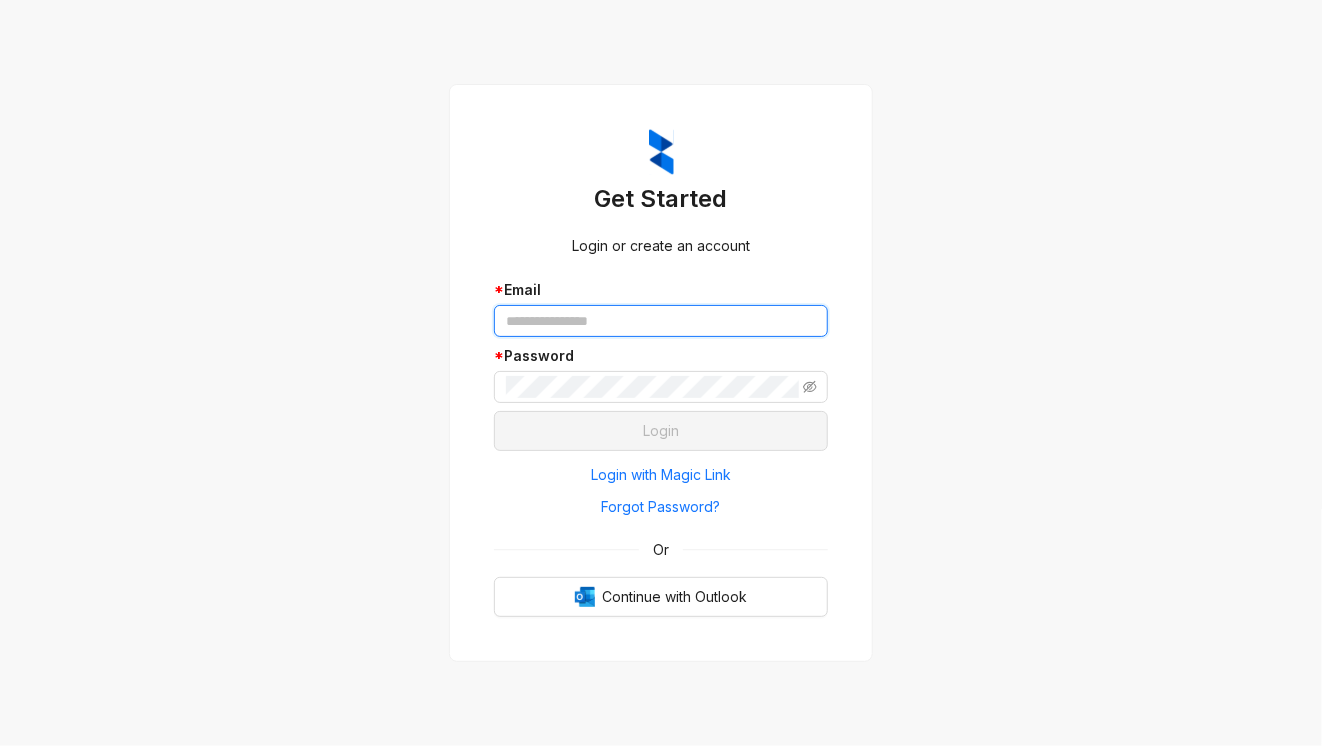 type 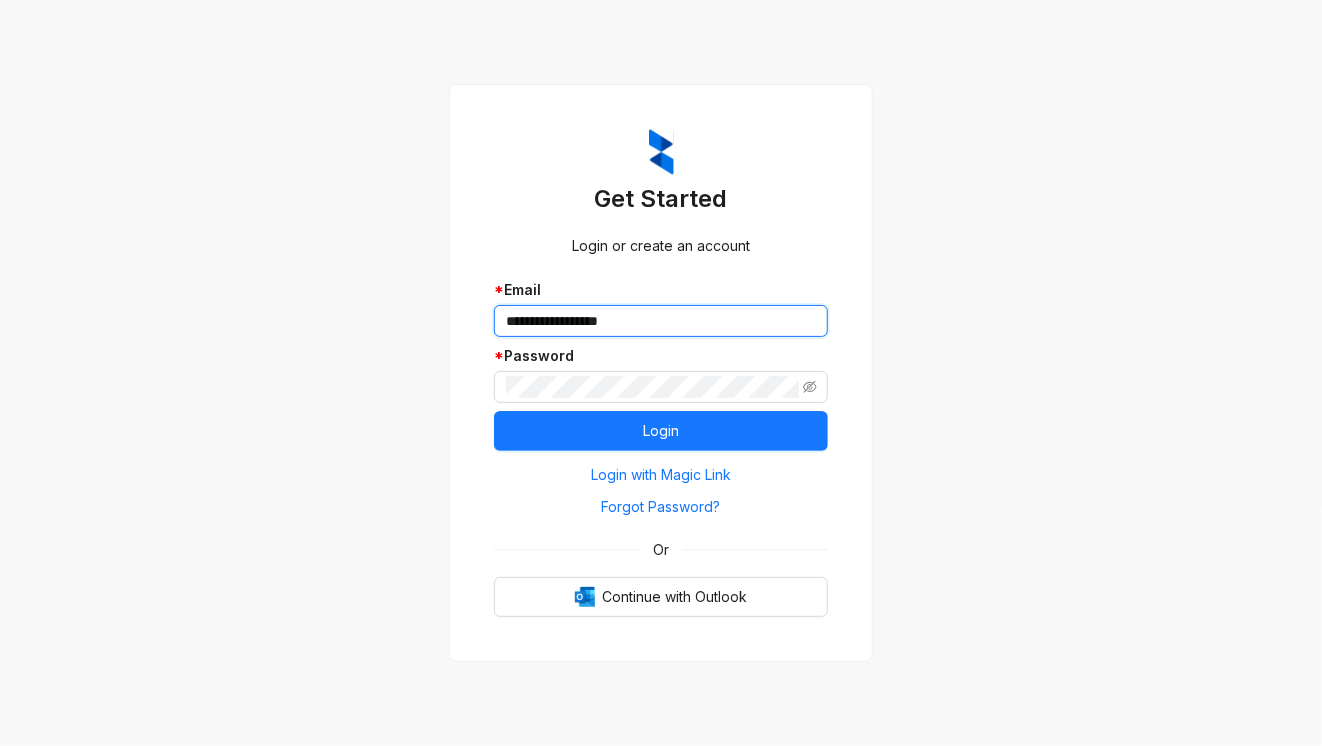 click on "**********" at bounding box center (661, 321) 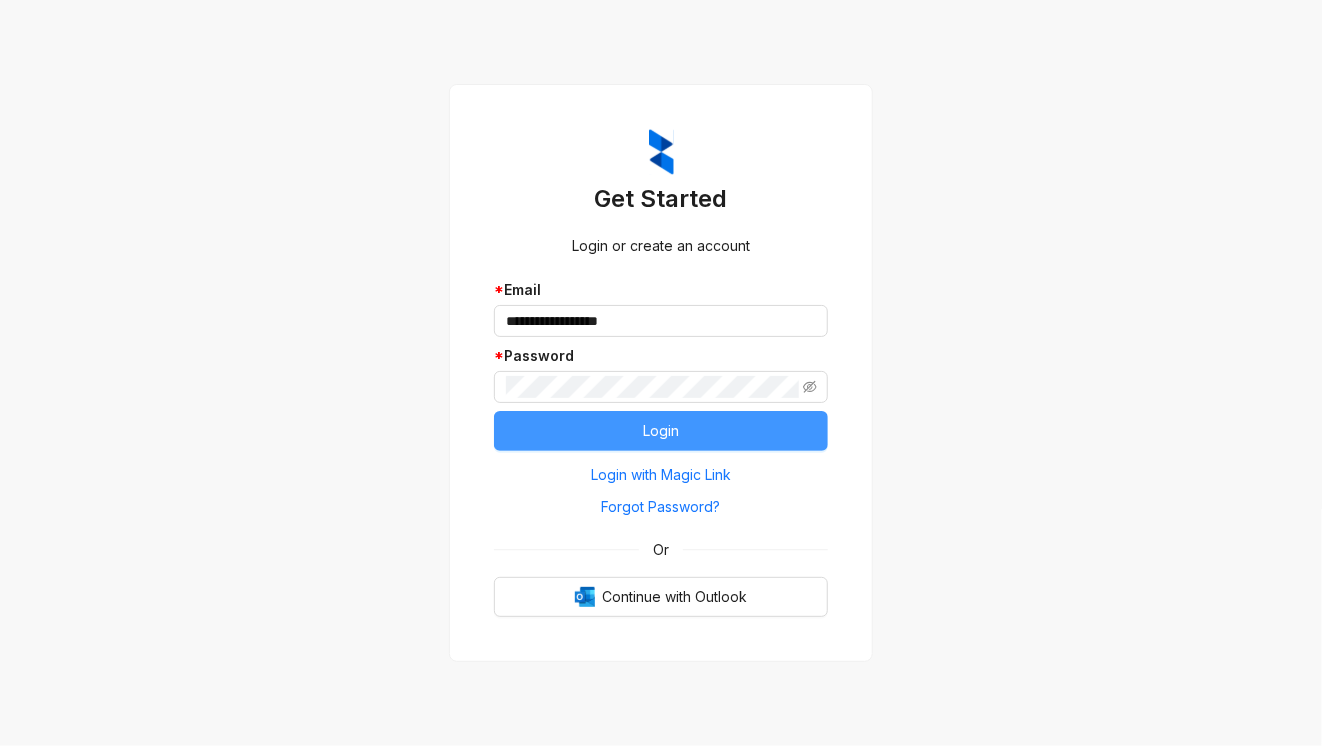 click on "Login" at bounding box center (661, 431) 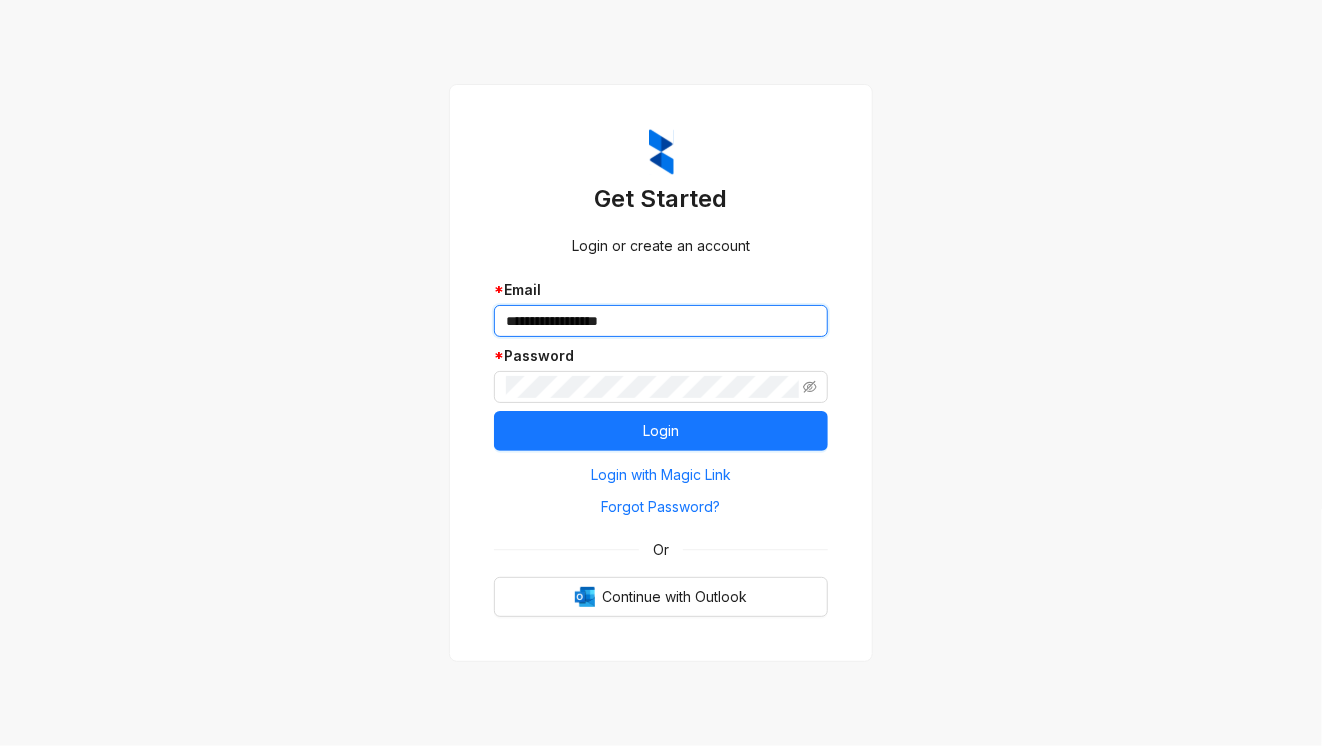 click on "**********" at bounding box center [661, 321] 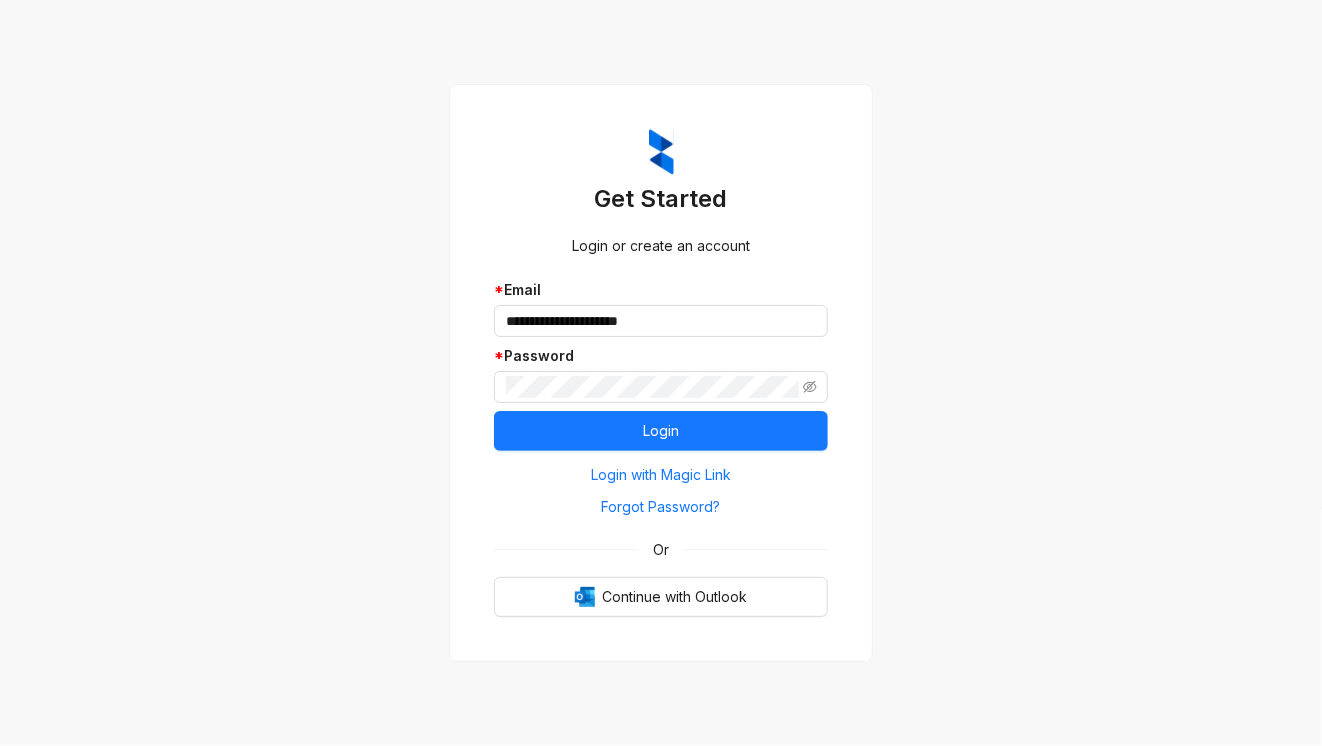 click on "**********" at bounding box center [661, 373] 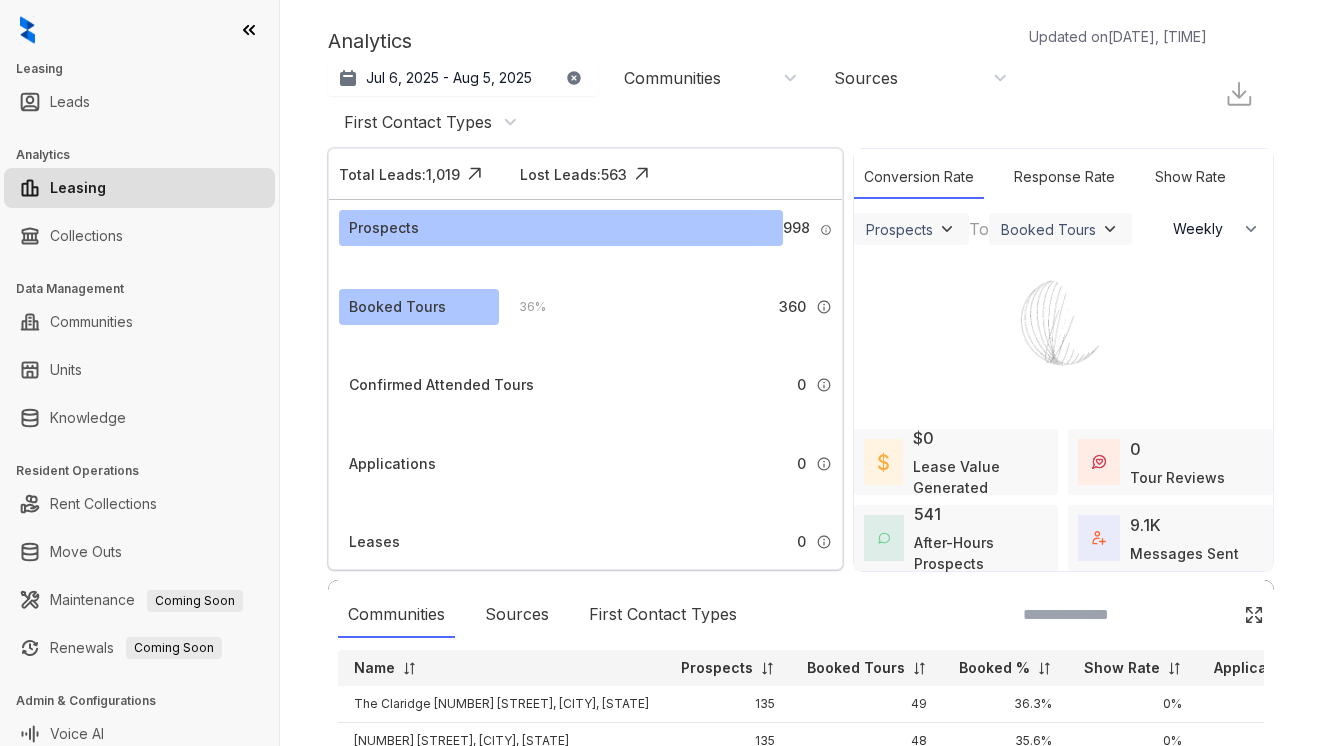select on "******" 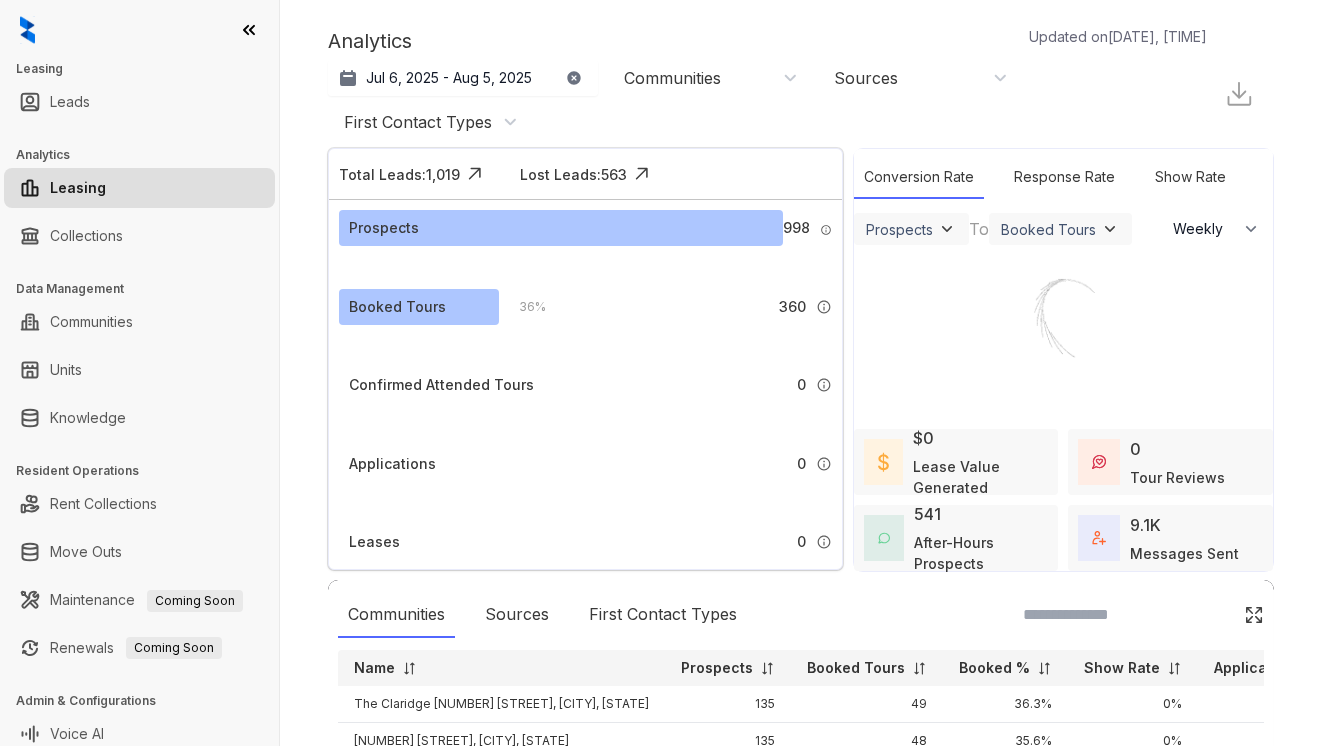 click at bounding box center (0, 0) 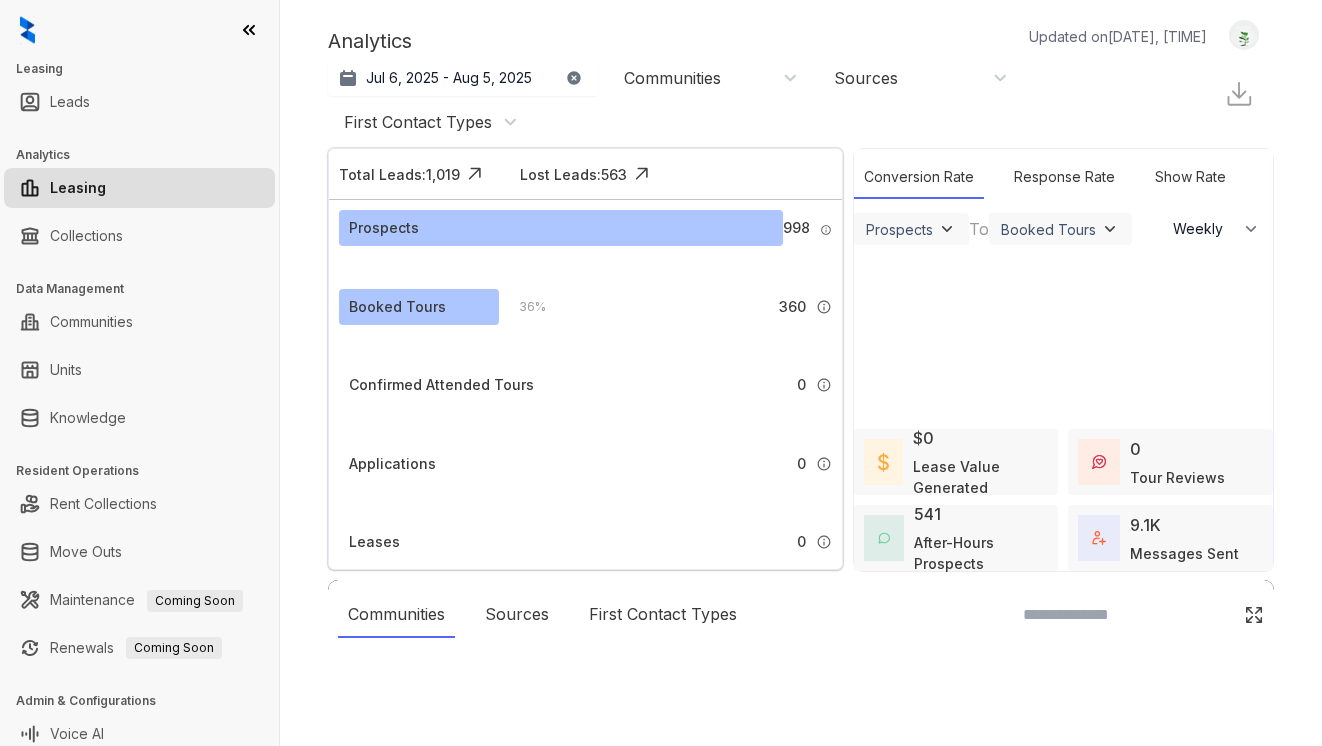 scroll, scrollTop: 0, scrollLeft: 0, axis: both 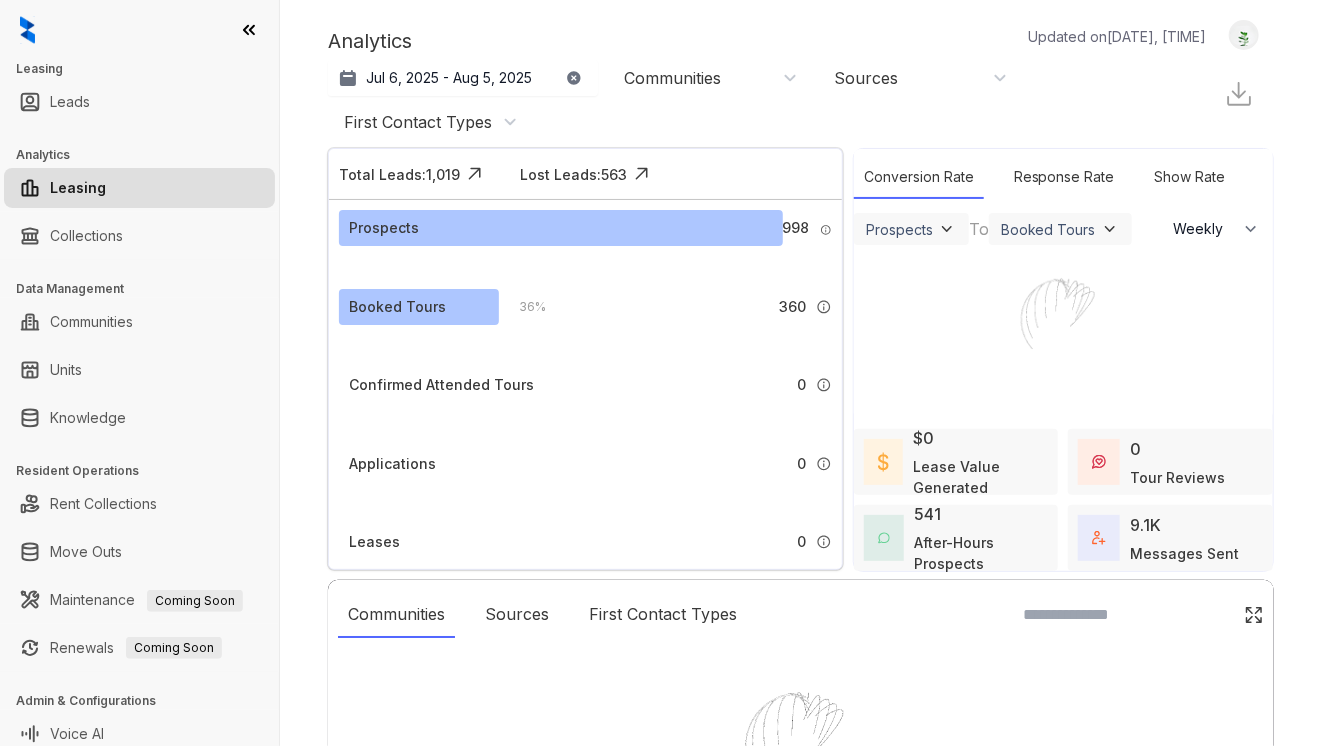 click on "Leasing Leads Analytics Leasing Collections Data Management Communities Units Knowledge Resident Operations Rent Collections Move Outs Maintenance Coming Soon Renewals Coming Soon Admin & Configurations Voice AI Analytics Updated on  Aug 06, 2025, 09:19 PM Jul 6, 2025 -
Aug 5, 2025 Today Last 7 days Last 30 days Month to date Year to date Communities Sources First Contact Types Logout Total Leads:  1,019   A lead is defined as anyone who has been contacted by Kelsey. Lost Leads:  563   Lost leads are leads with which Kelsey is no longer engaging. This does not necessarily mean that the lead is lost for the community. For example, a lead labeled as lost by Kelsey because they have already self-booked a tour. Prospects 998 A prospect is any lead that is not labeled as ‘Not a Prospect’ or ‘Already Handled.’ Those labels exclude spam, current residents, vendors, duplicates, and those who have already booked, applied, or leased. Booked Tours 36 % 360 Tours booked by Kelsey. 0 0 0 To" at bounding box center (661, 373) 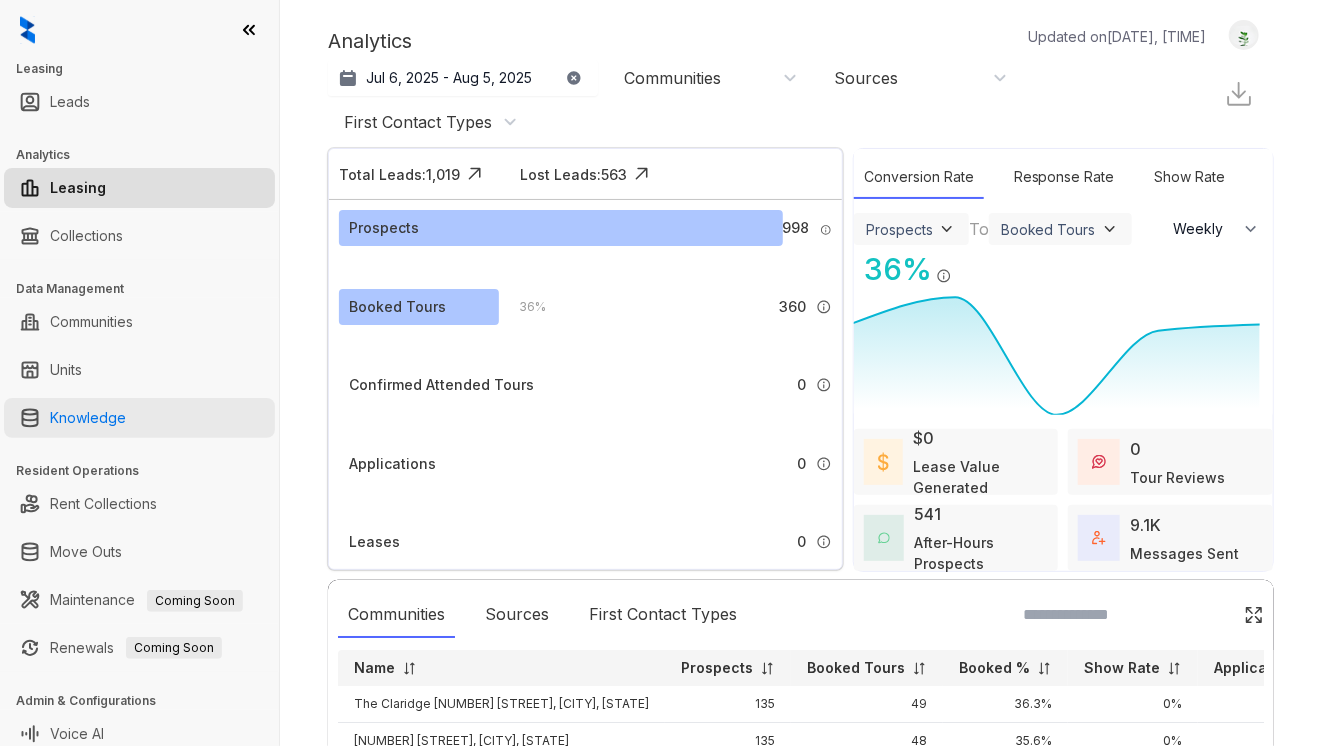 click on "Knowledge" at bounding box center (88, 418) 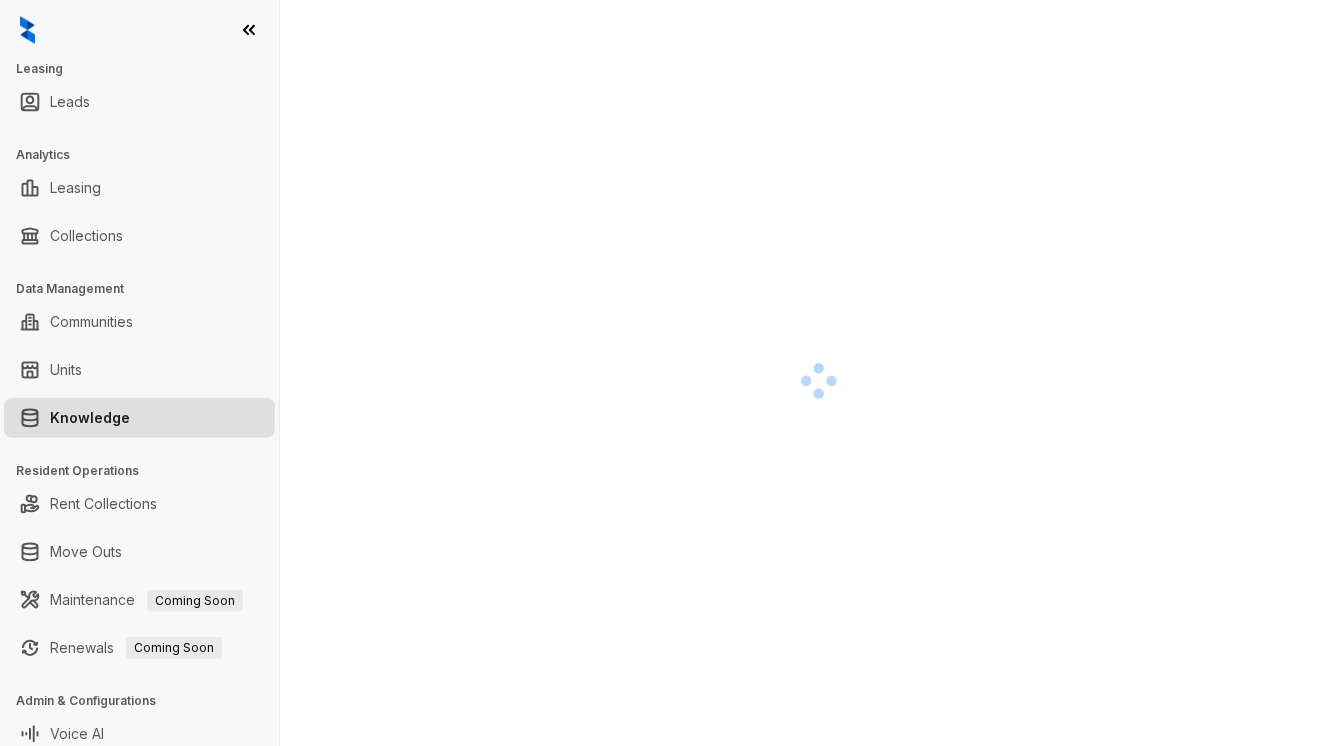 scroll, scrollTop: 0, scrollLeft: 0, axis: both 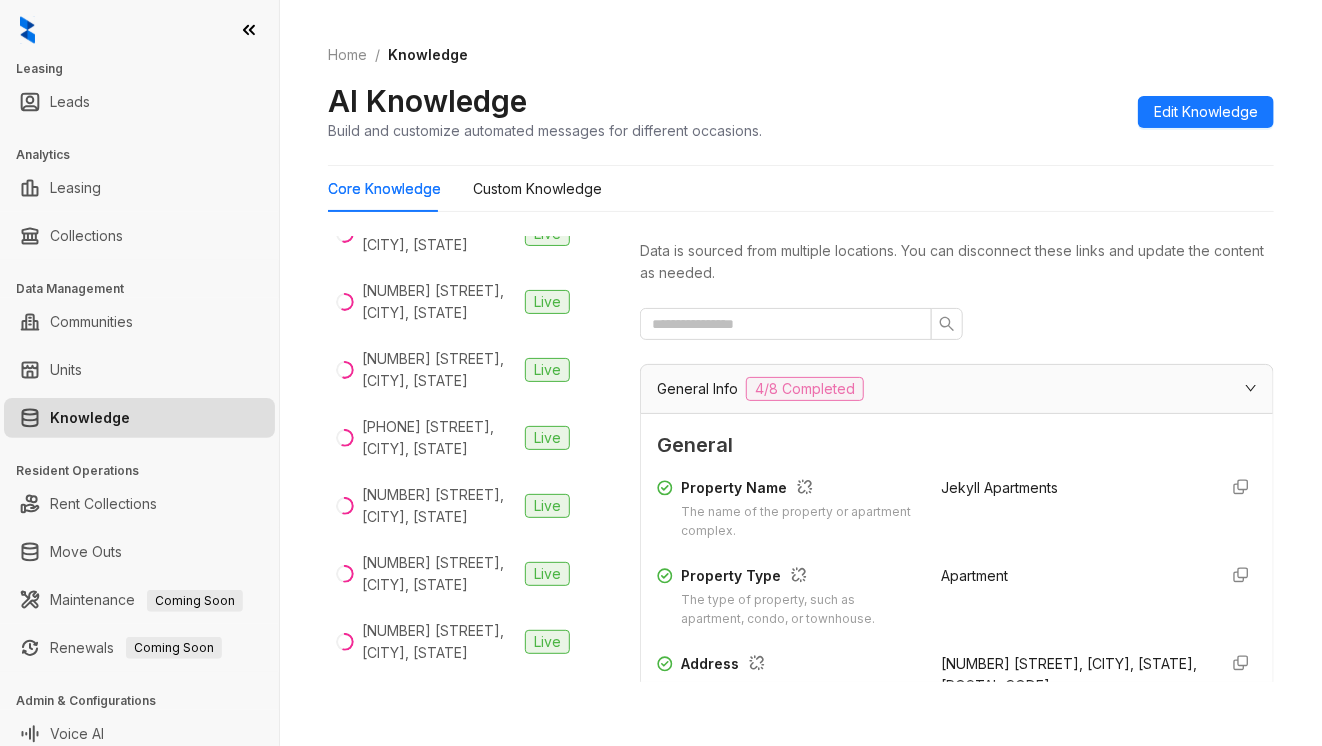 click 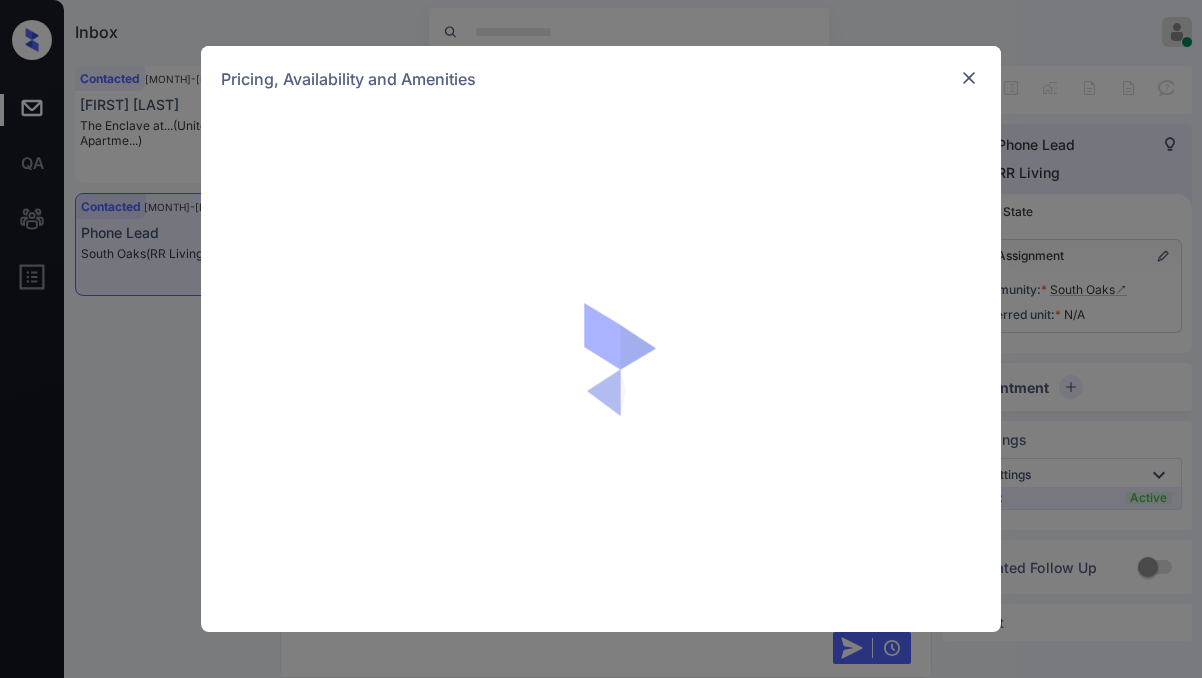 scroll, scrollTop: 0, scrollLeft: 0, axis: both 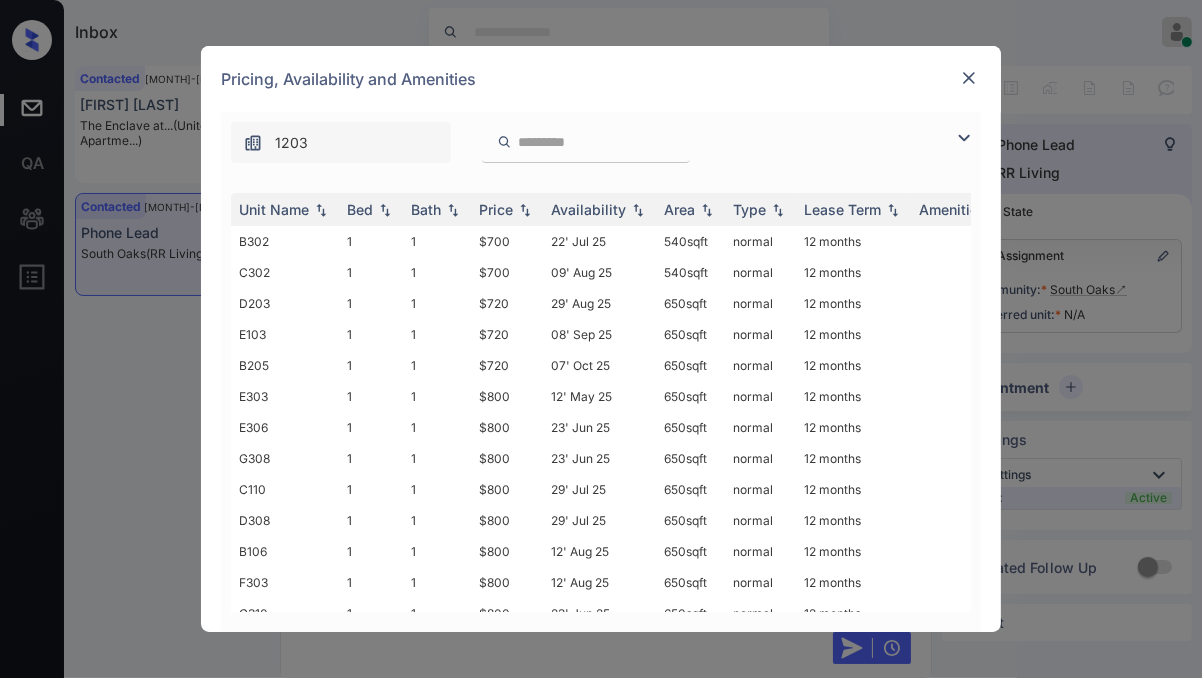 click at bounding box center (964, 138) 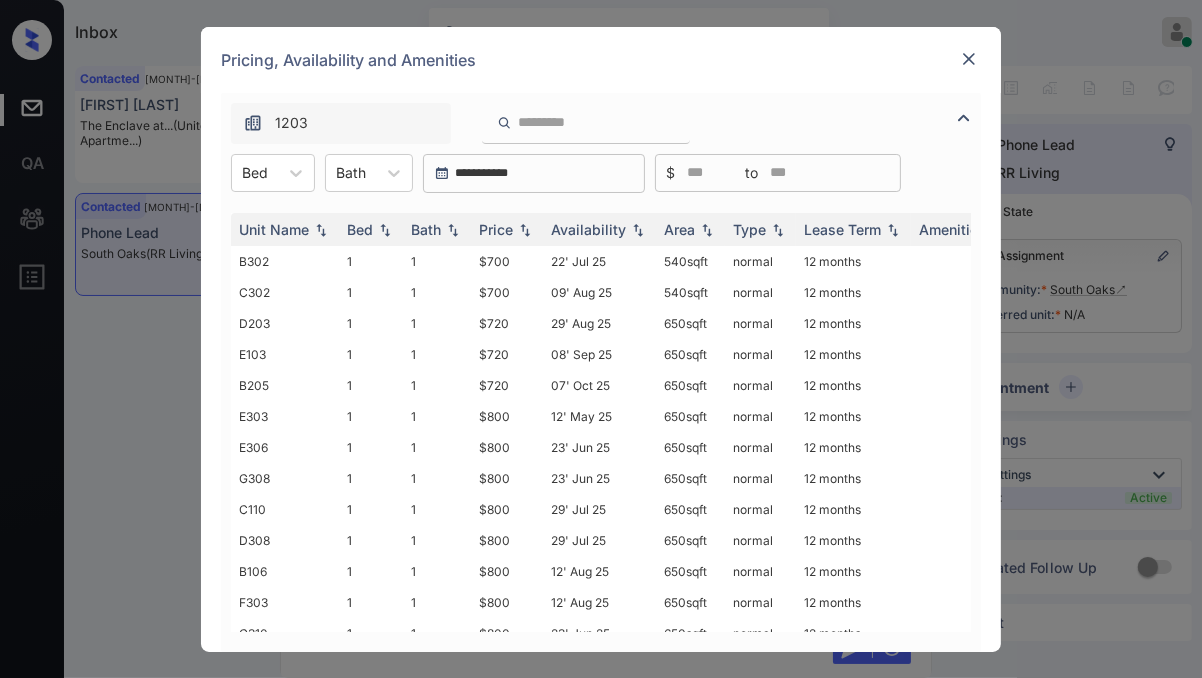 click on "[NUMBER] Bed Bath Price Availability Area Type Lease Term Amenities B302 1 1 $700 22' [MONTH] 25 540 sqft normal 12 months C302 1 1 $700 09' [MONTH] 25 540 sqft normal 12 months D203 1 1 $720 29' [MONTH] 25 650 sqft normal 12 months E103 1 1 $720 08' [MONTH] 25 650 sqft normal 12 months B205 1 1 $720 07' [MONTH] 25 650 sqft normal 12 months E303 1 1 $800 12' [MONTH] 25 650 sqft normal 12 months E306 1 1 $800 23' [MONTH] 25 650 sqft normal 12 months G308 1 1 $800 23' [MONTH] 25 650 sqft normal 12 months C110 1 1 $800 29' [MONTH] 25 650 sqft normal 12 months D308 1 1 $800 29' [MONTH] 25 650 sqft normal 12 months B106 1 1 $800 12' [MONTH] 25 650 sqft normal 12 months F303 1 1 $800 12' [MONTH] 25 650 sqft normal 12 months G310 1 1 $800 23' [MONTH] 25 650 sqft normal 12 months C310 1 1 $800 29' [MONTH] 25 650 sqft normal 12 months D209 1 1 $800 30' [MONTH] 25 650 sqft normal 12 months G103 1 1 $800 30' [MONTH] 25 650 sqft normal 12 months G309 1 1 $800 07' [MONTH] 25 650 sqft normal 12 months 1" at bounding box center (601, 372) 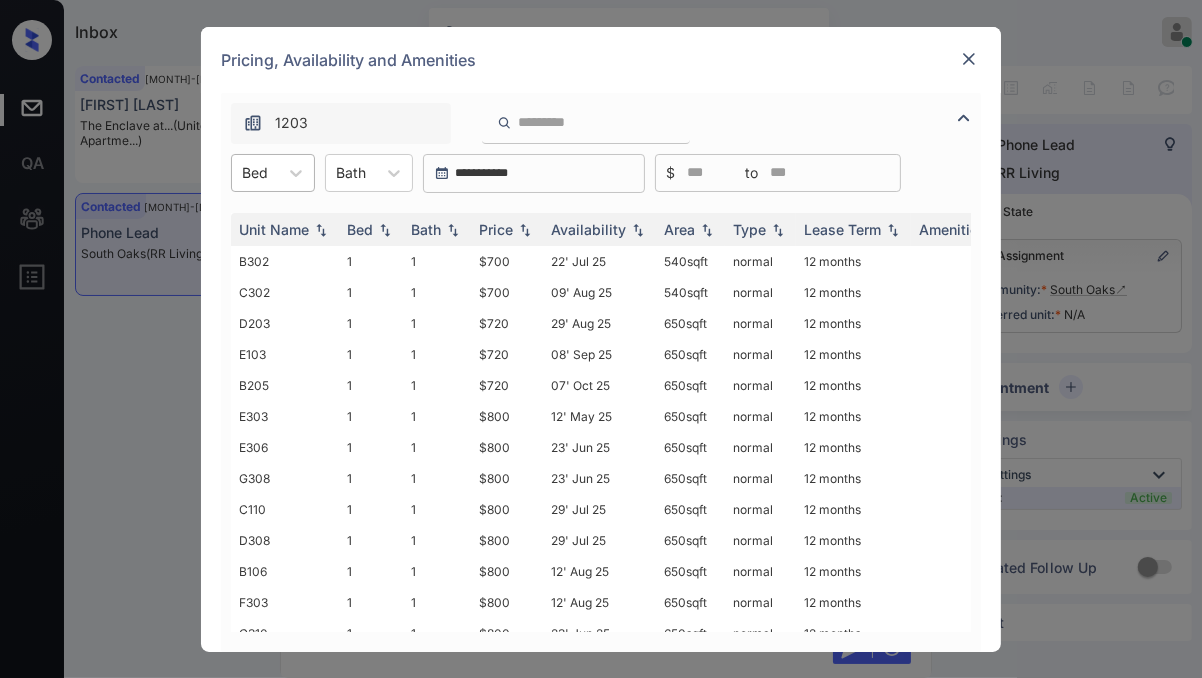 click at bounding box center [255, 172] 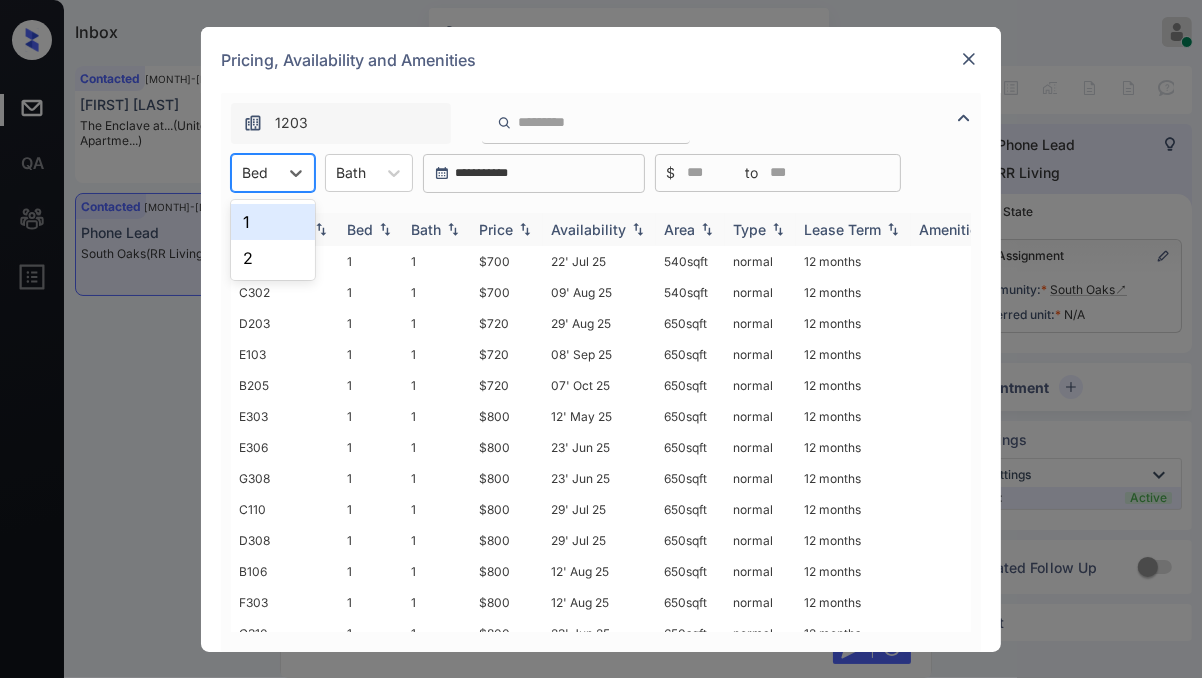 click on "1" at bounding box center [273, 222] 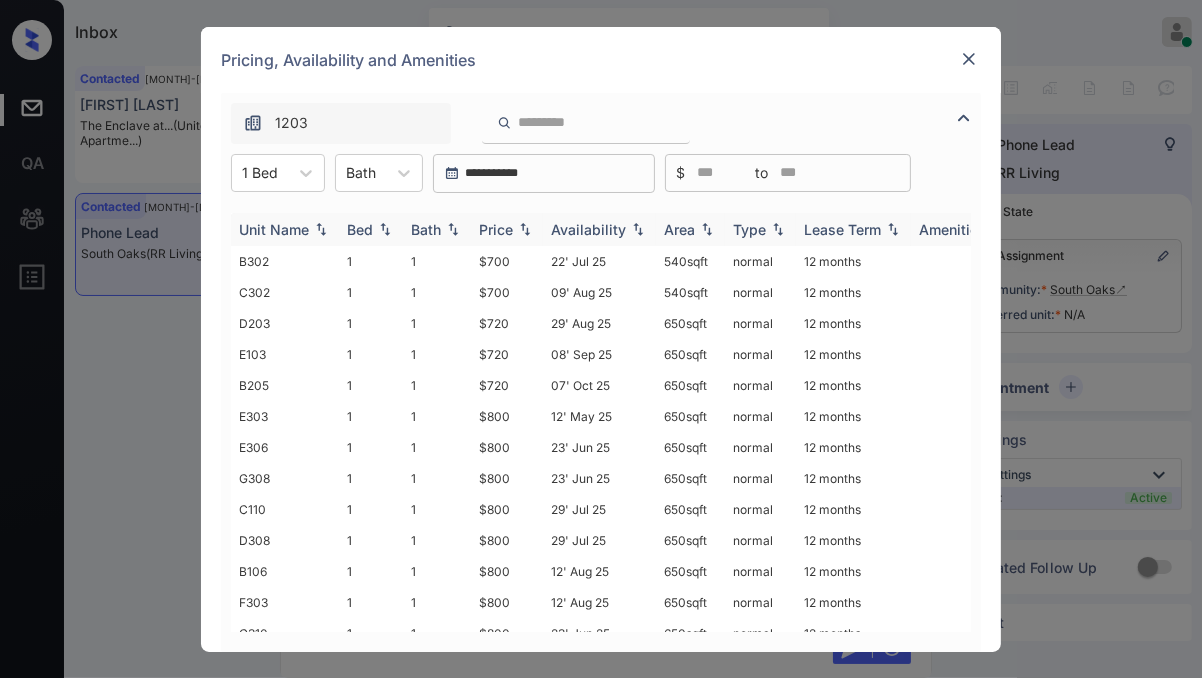 click at bounding box center (525, 229) 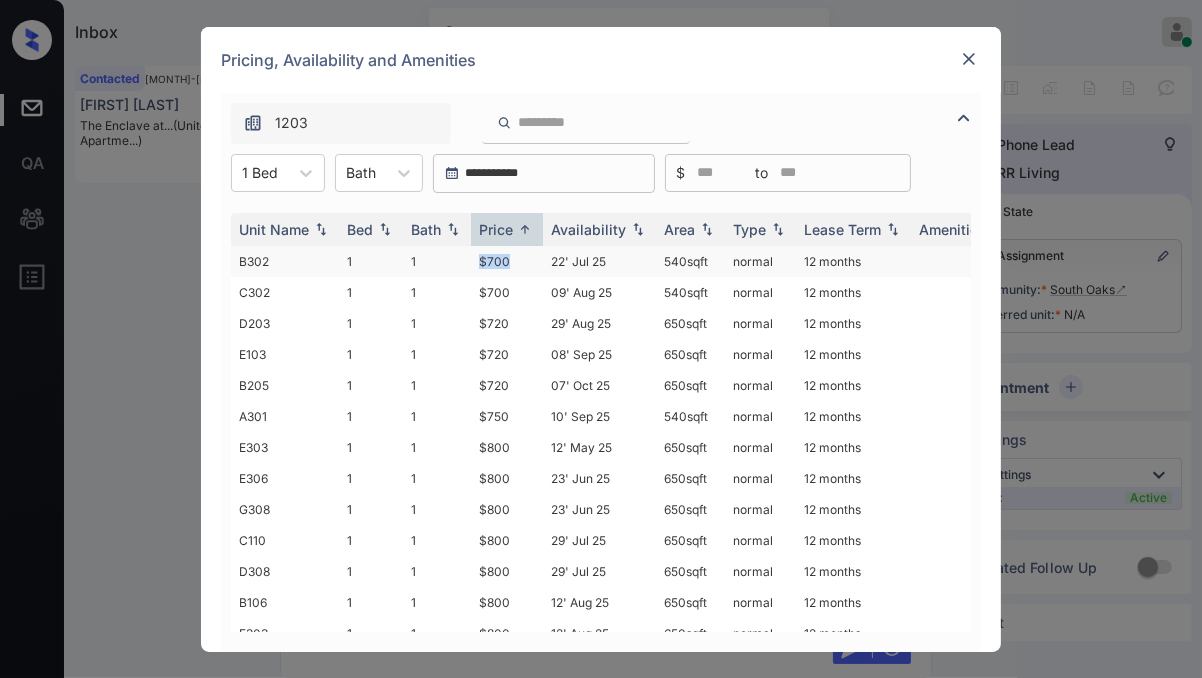 drag, startPoint x: 480, startPoint y: 261, endPoint x: 521, endPoint y: 256, distance: 41.303753 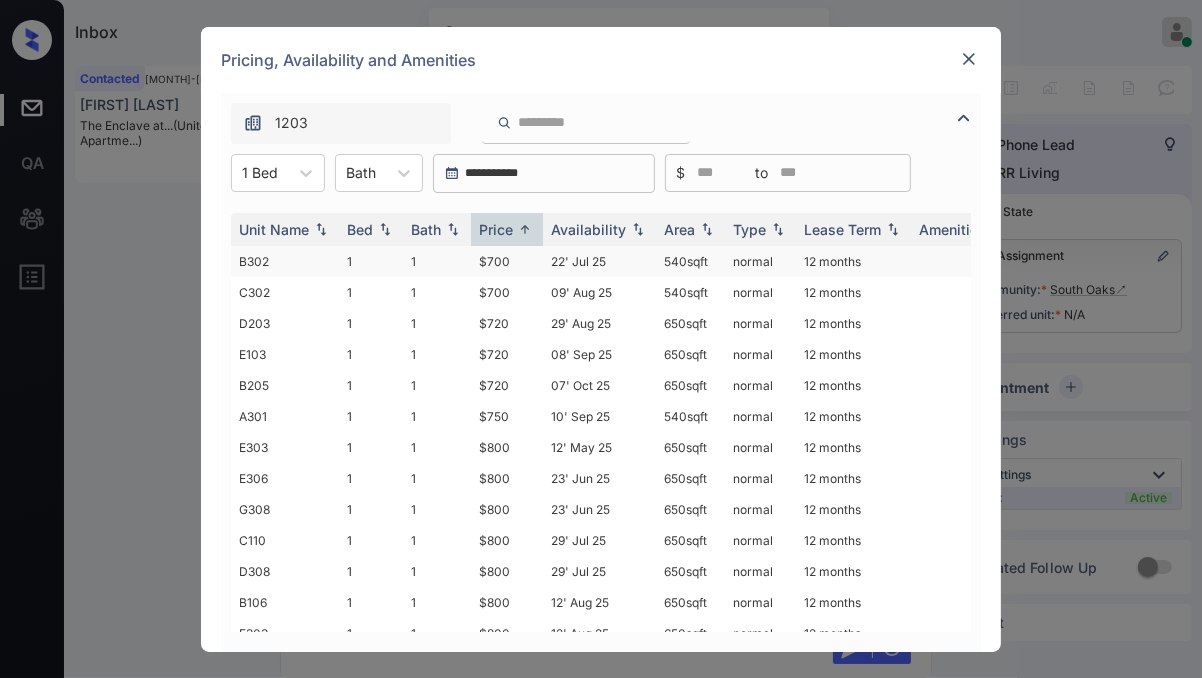 click on "$700" at bounding box center [507, 261] 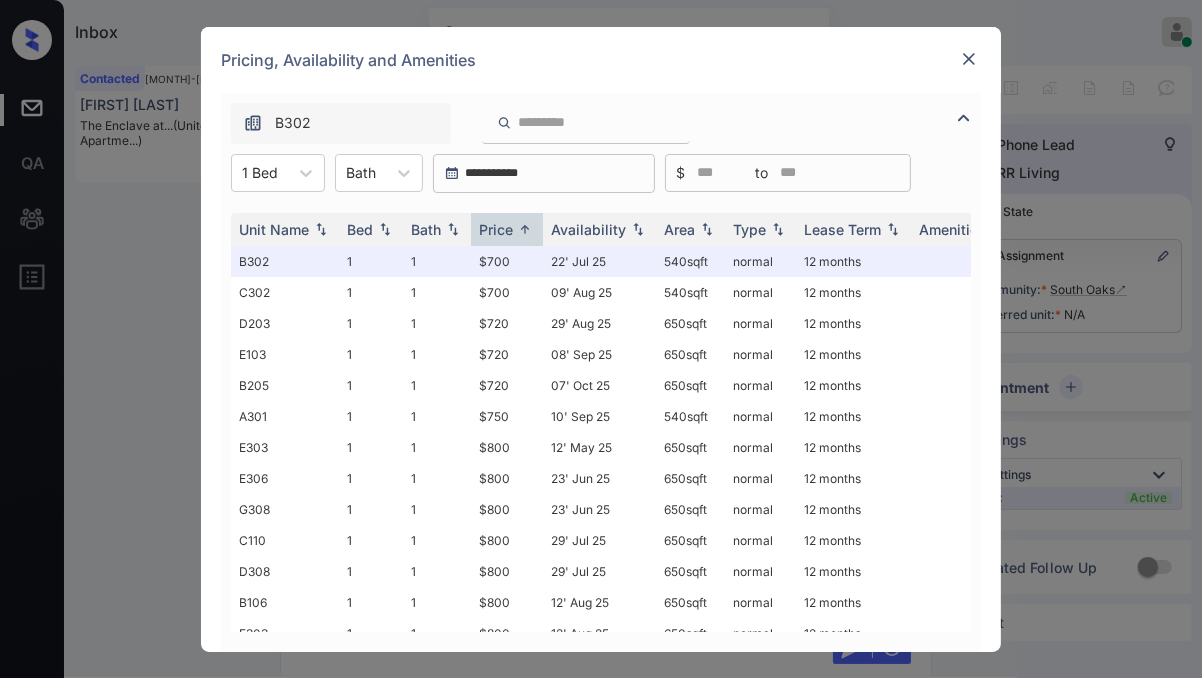 click at bounding box center [969, 59] 